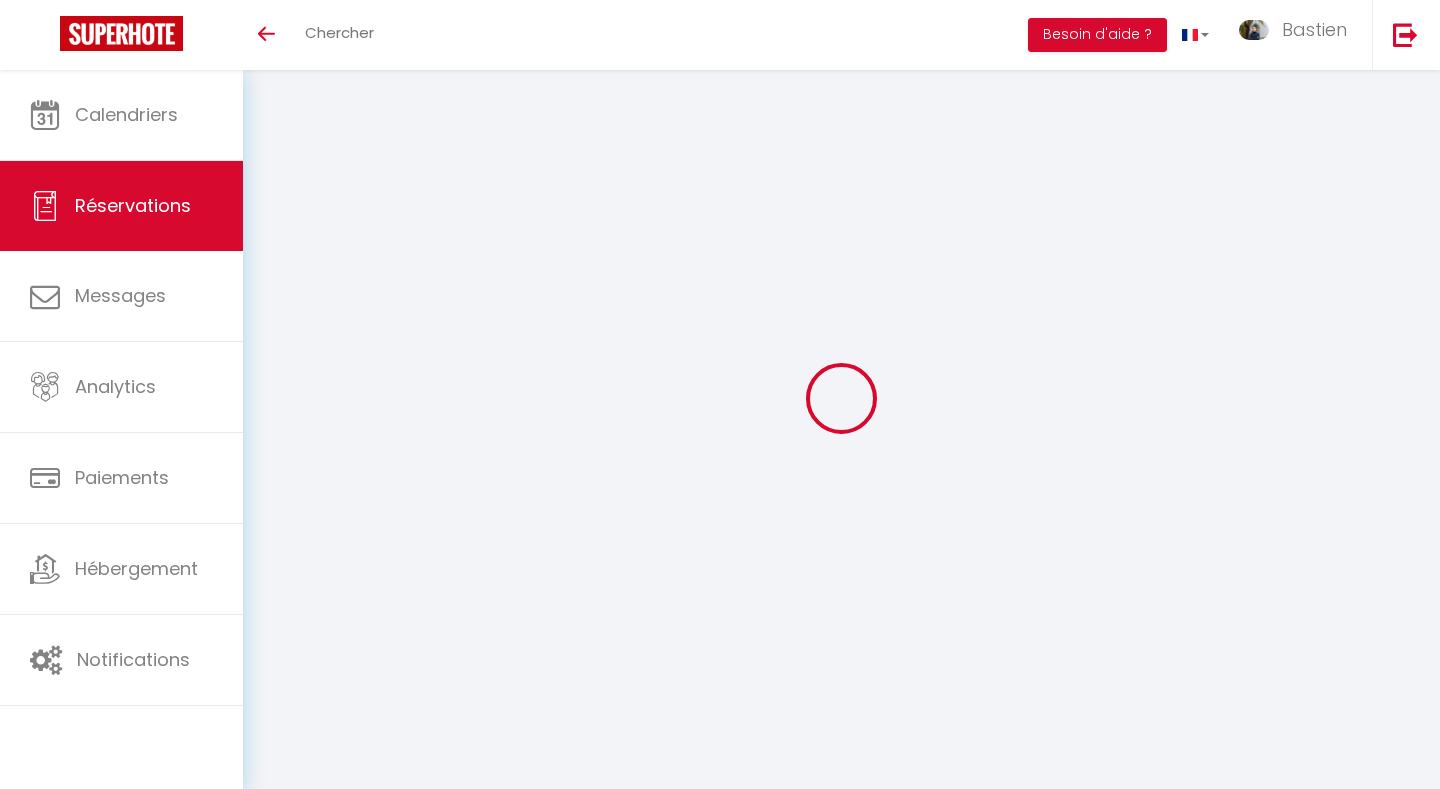 scroll, scrollTop: 0, scrollLeft: 0, axis: both 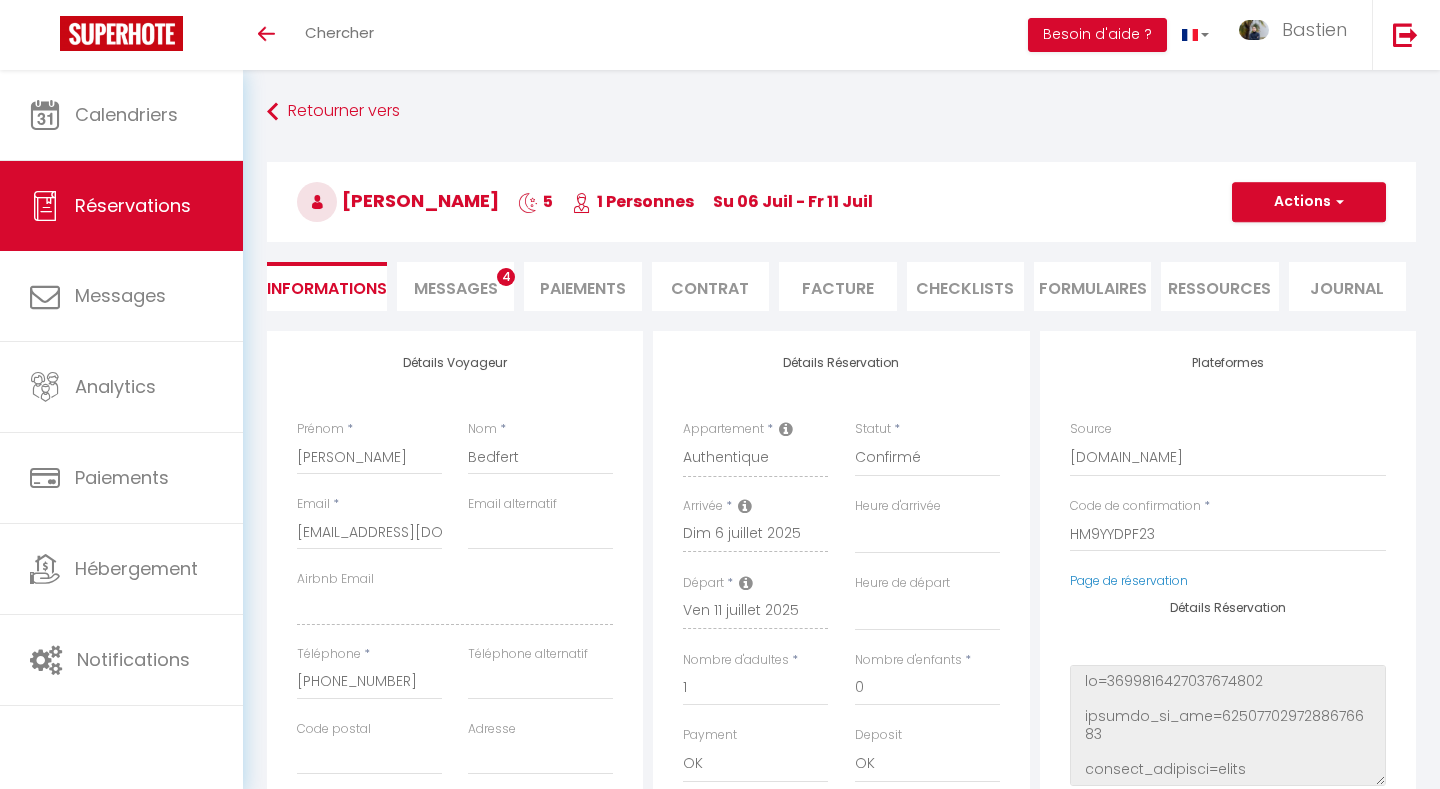 select 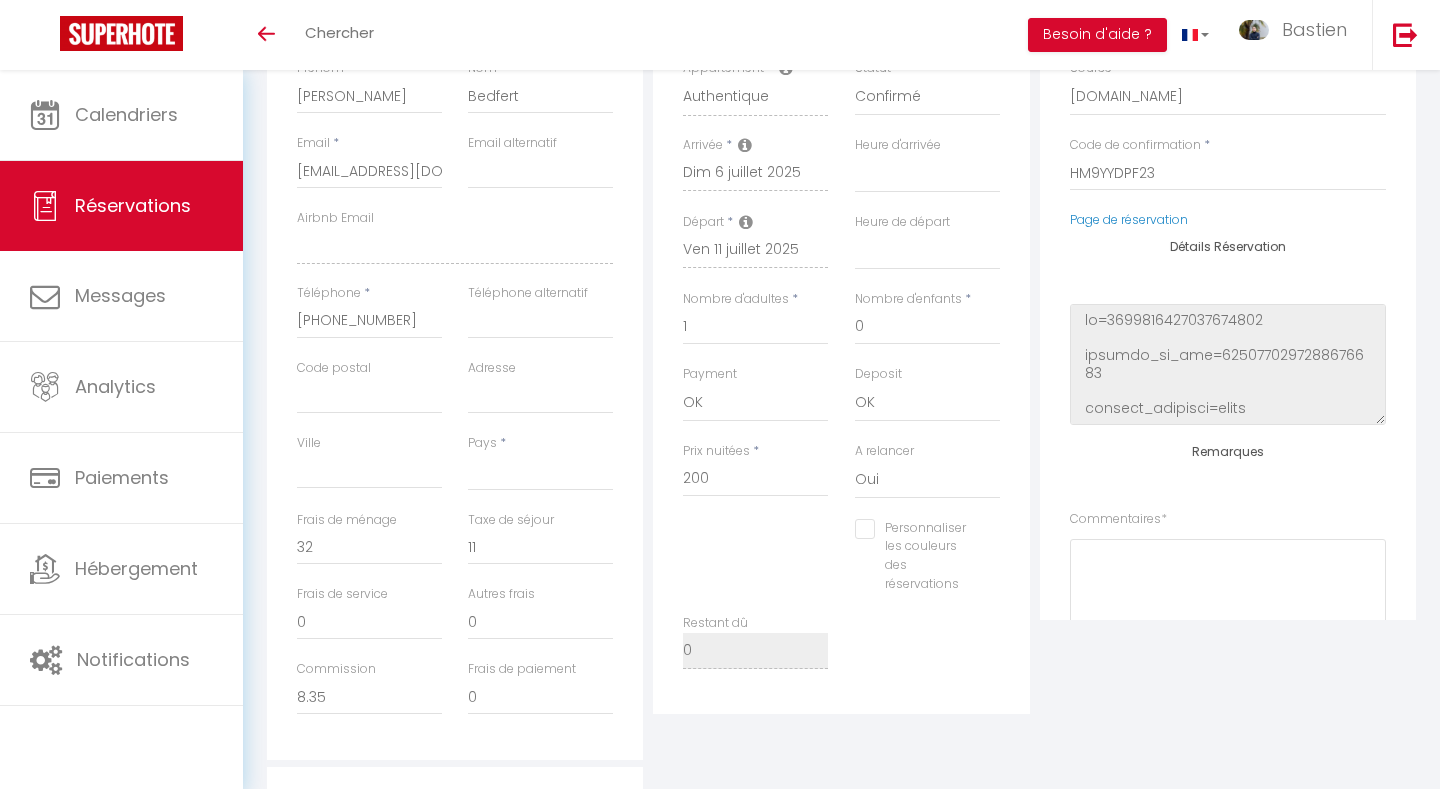 scroll, scrollTop: 244, scrollLeft: 0, axis: vertical 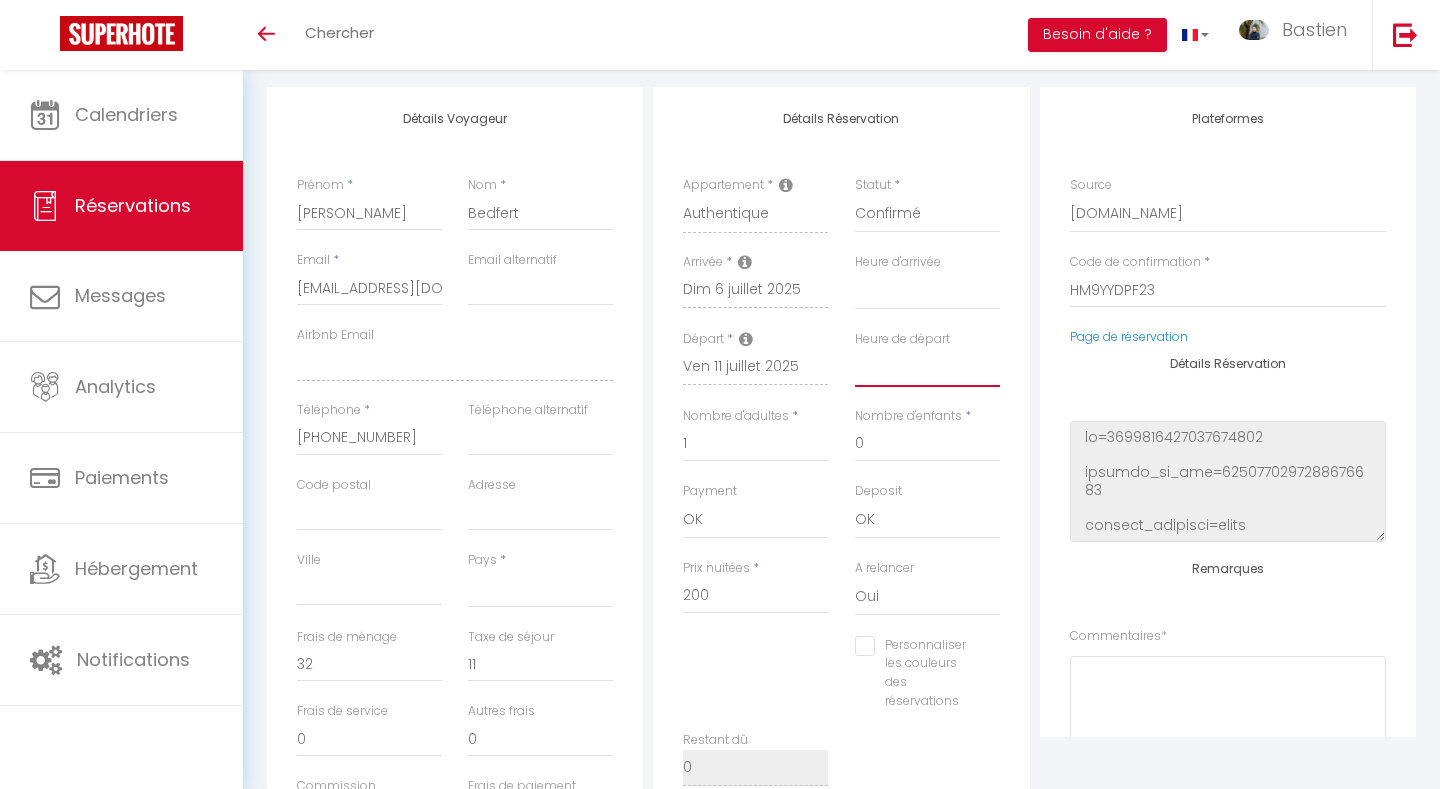 click on "00:00 00:30 01:00 01:30 02:00 02:30 03:00 03:30 04:00 04:30 05:00 05:30 06:00 06:30 07:00 07:30 08:00 08:30 09:00 09:30 10:00 10:30 11:00 11:30 12:00 12:30 13:00 13:30 14:00 14:30 15:00 15:30 16:00 16:30 17:00 17:30 18:00 18:30 19:00 19:30 20:00 20:30 21:00 21:30 22:00 22:30 23:00 23:30" at bounding box center [927, 368] 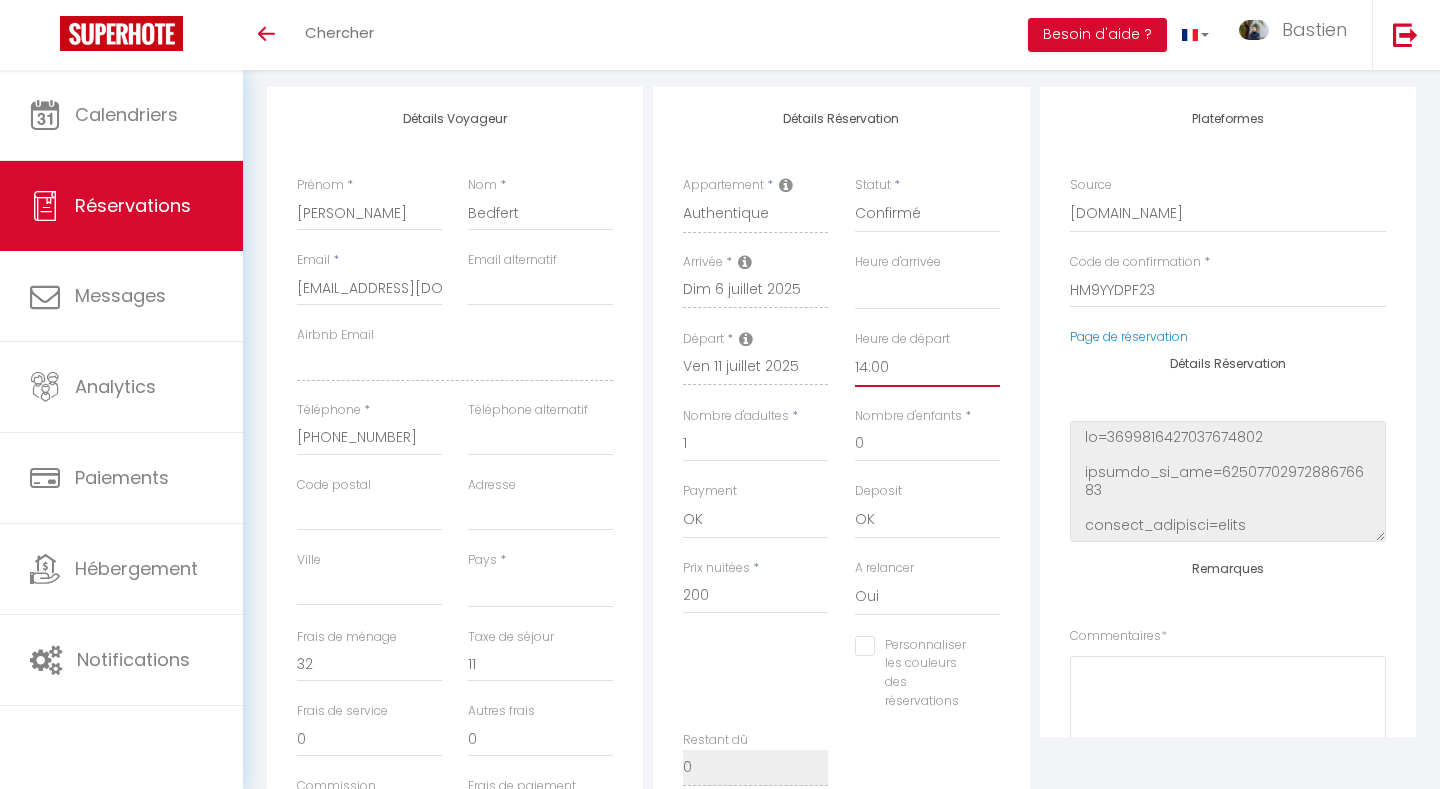 select 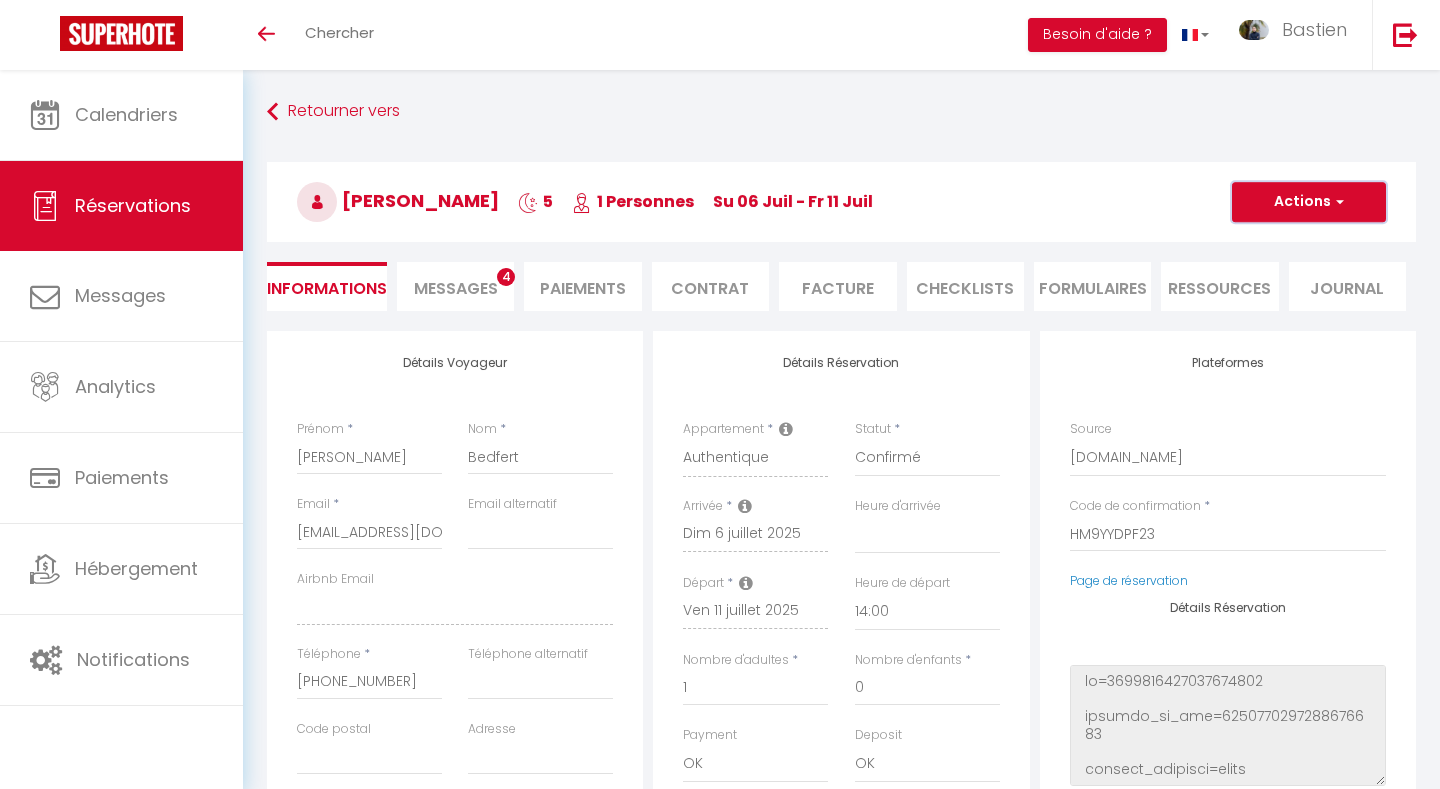 click on "Actions" at bounding box center (1309, 202) 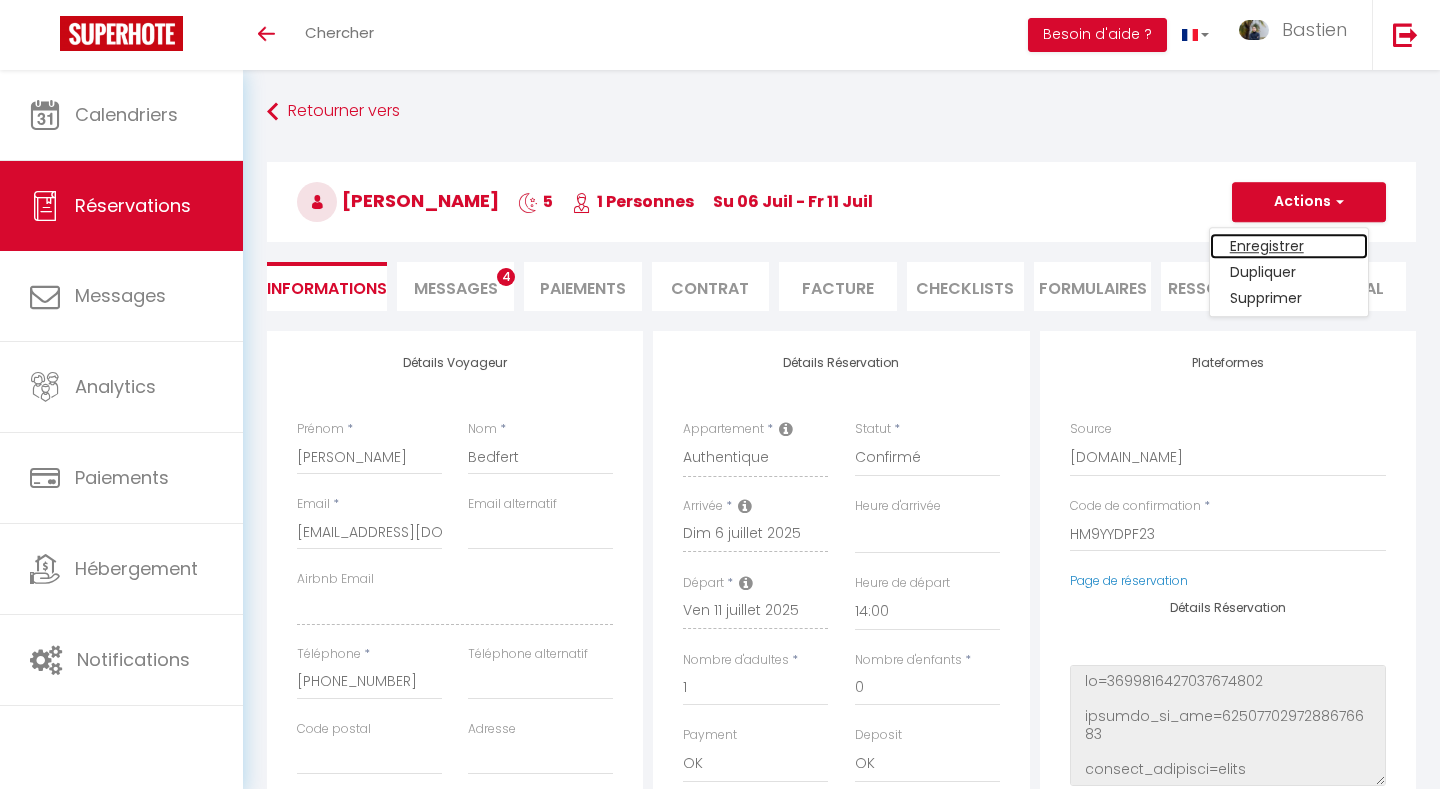 click on "Enregistrer" at bounding box center (1289, 246) 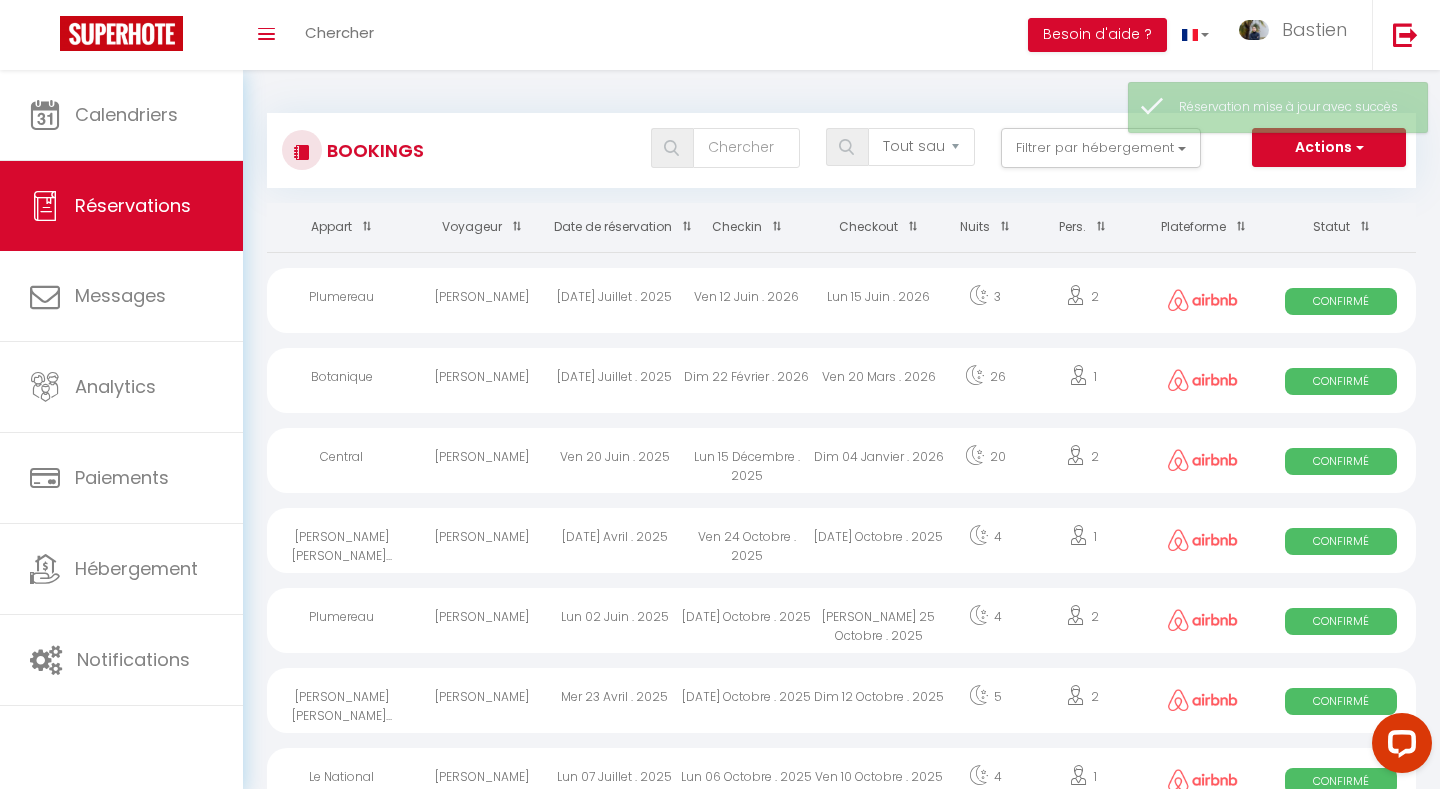 scroll, scrollTop: 0, scrollLeft: 0, axis: both 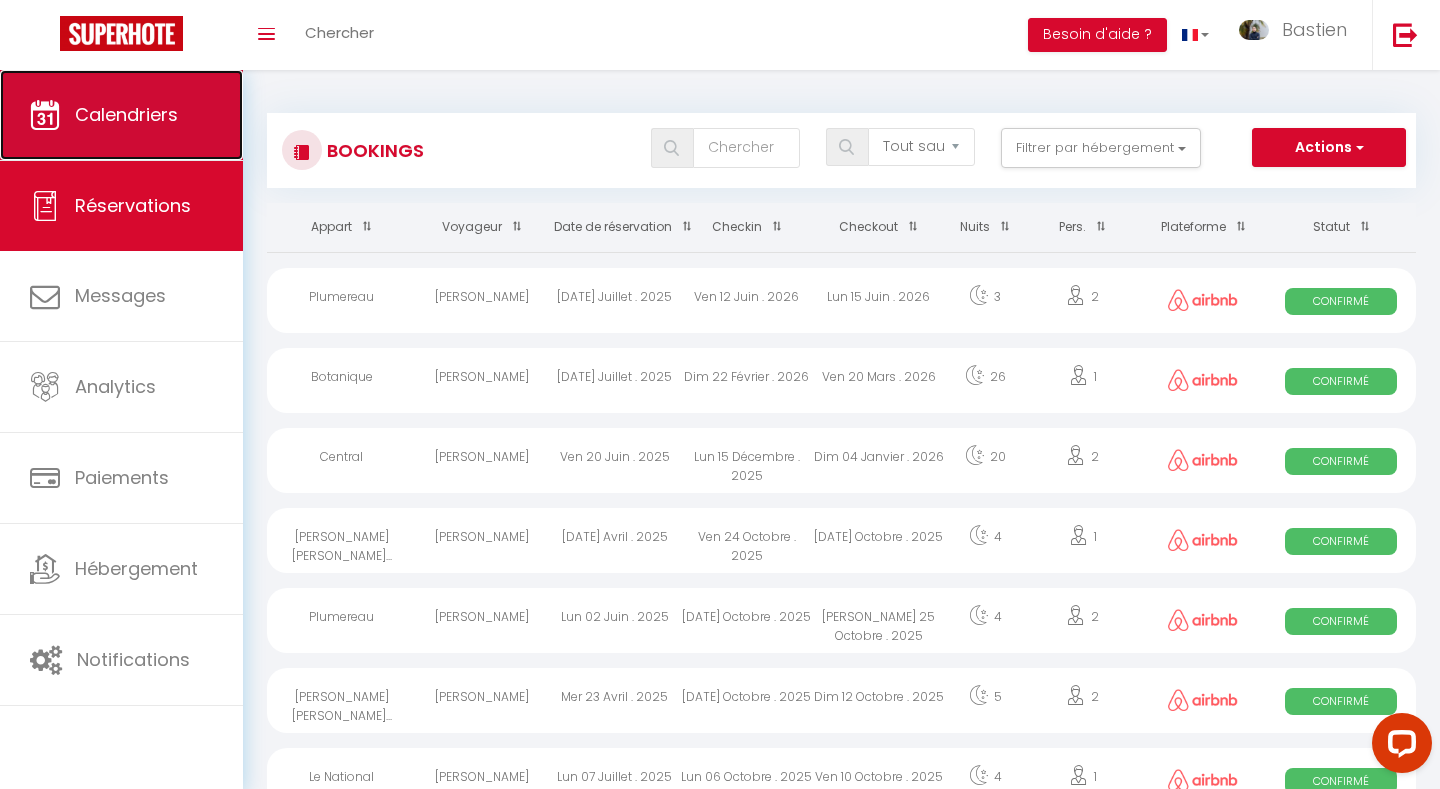 click on "Calendriers" at bounding box center (126, 114) 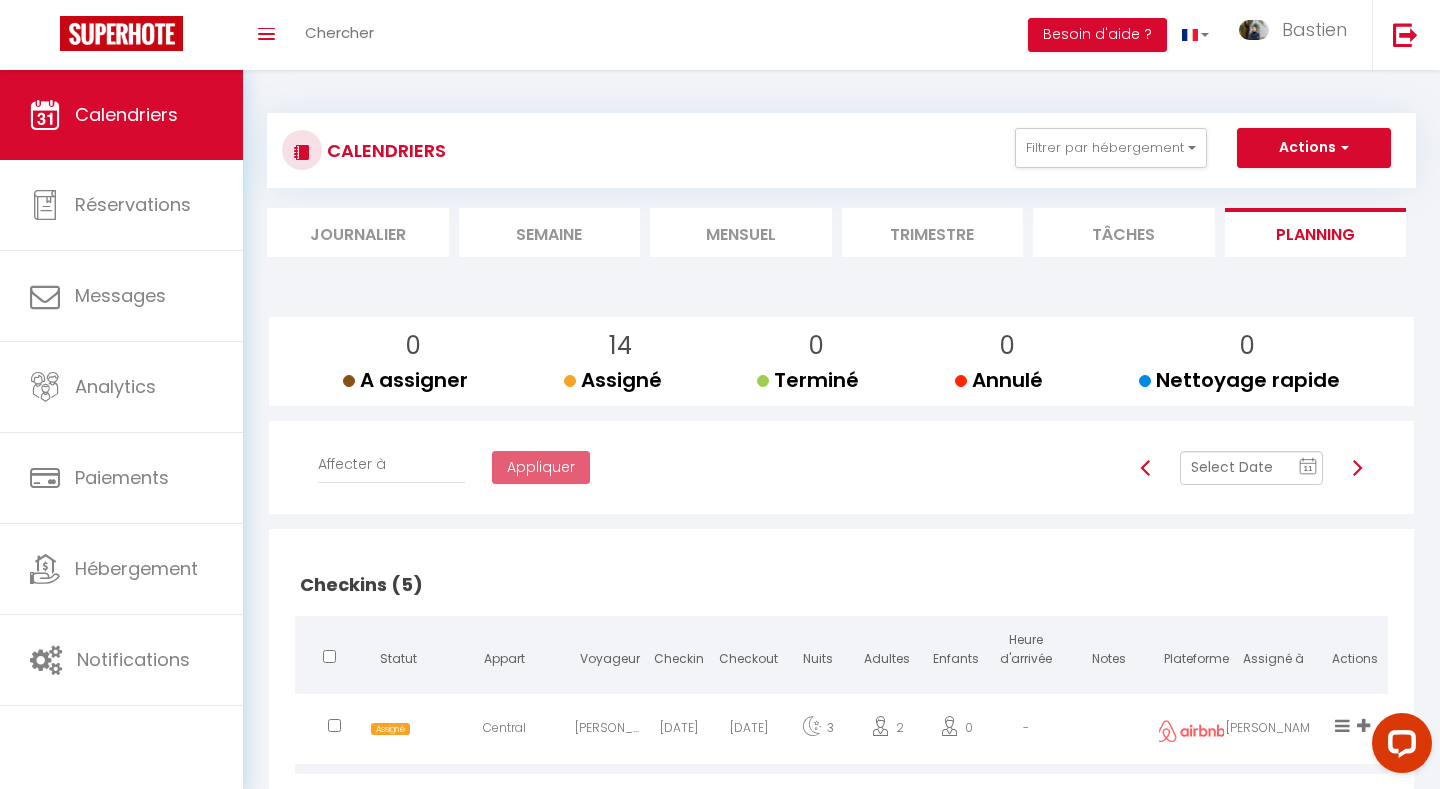 click at bounding box center (1251, 468) 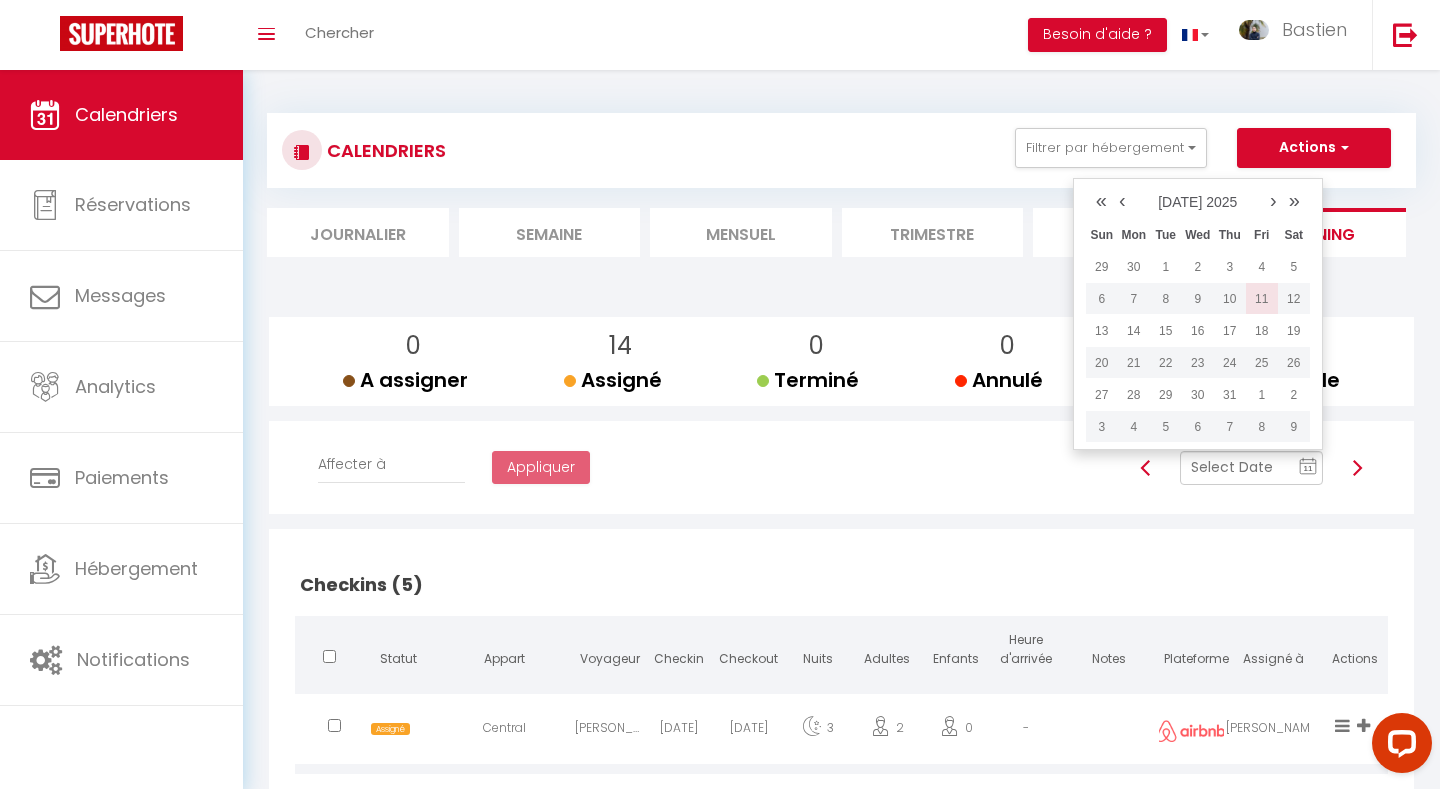 click on "11" at bounding box center [1262, 299] 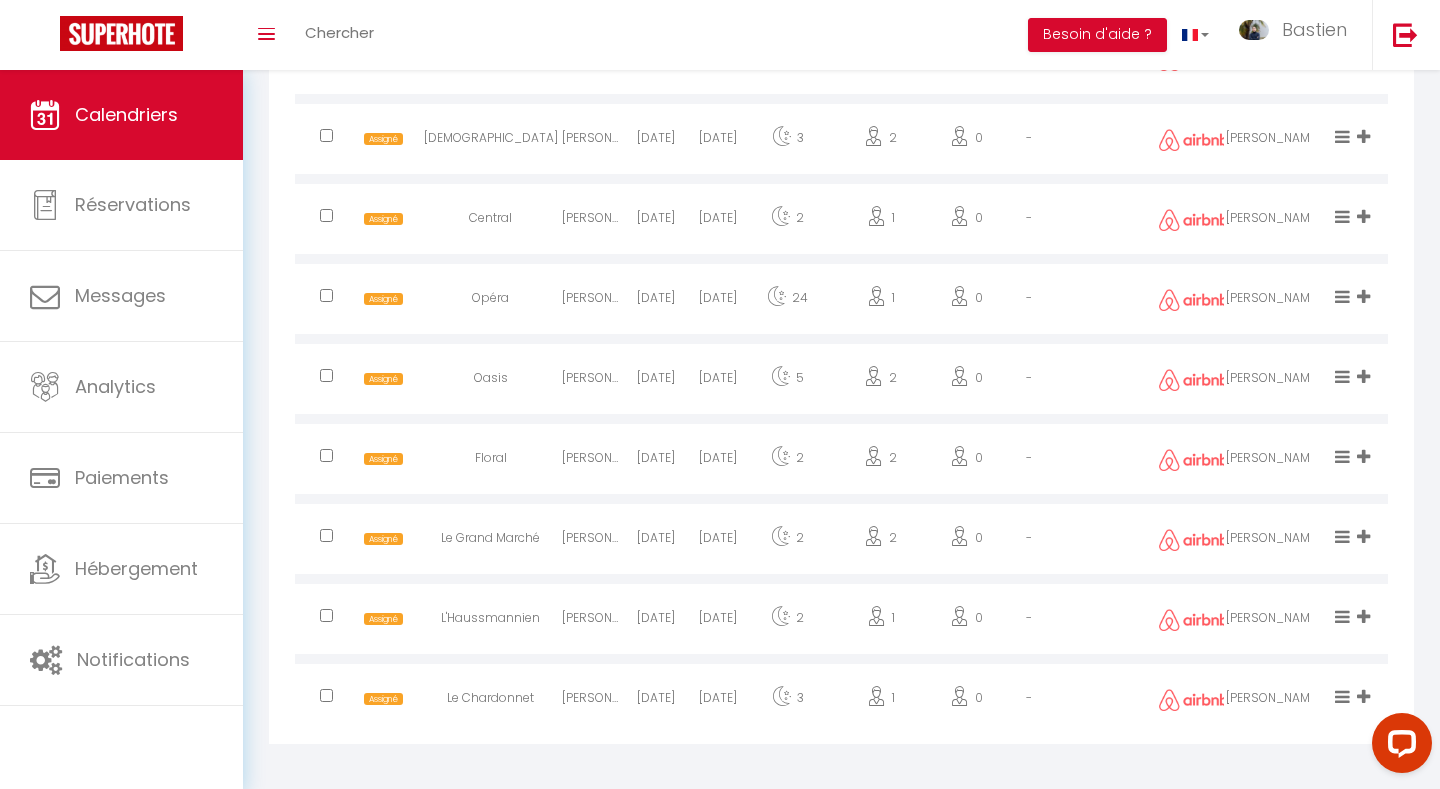 scroll, scrollTop: 1134, scrollLeft: 0, axis: vertical 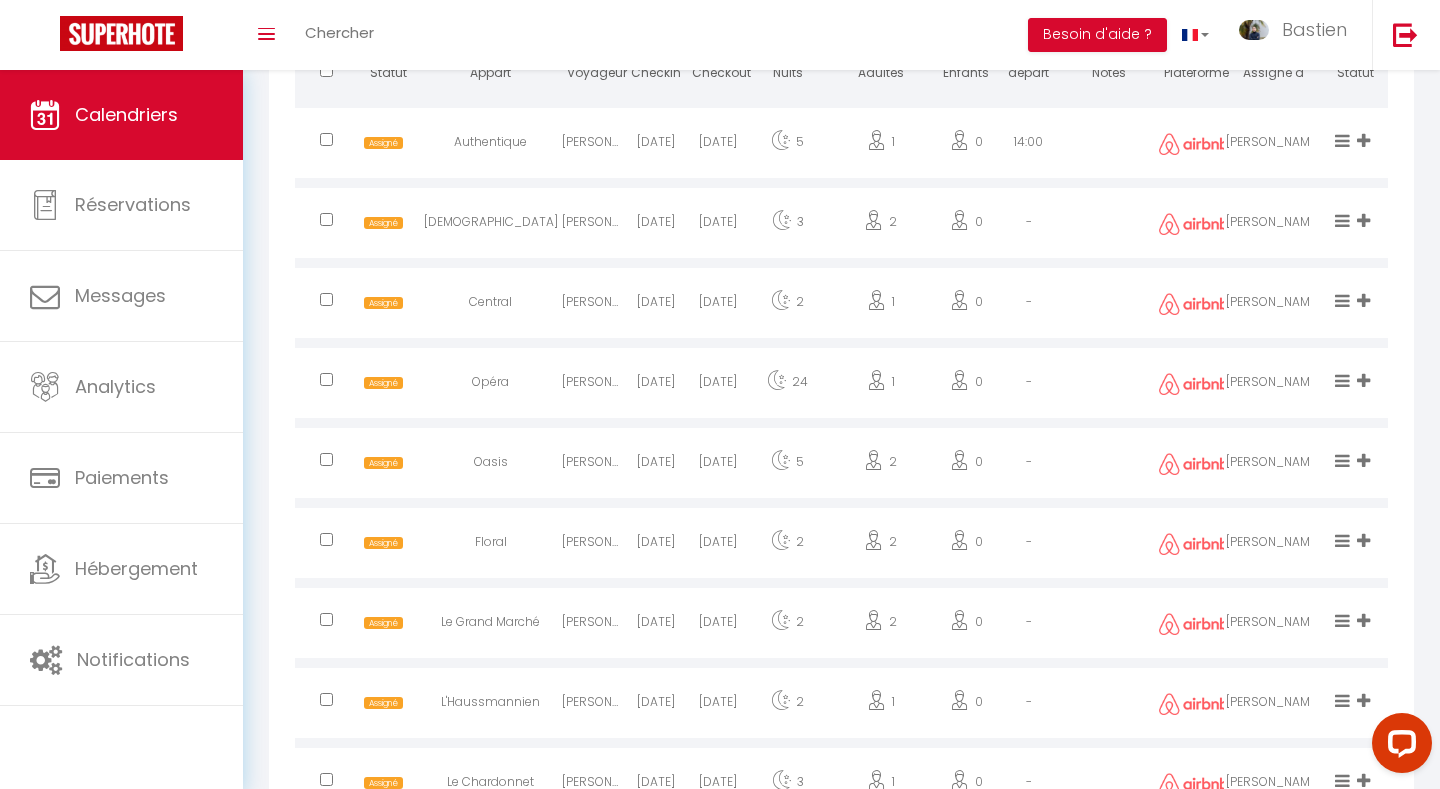 click on "0" at bounding box center [966, 385] 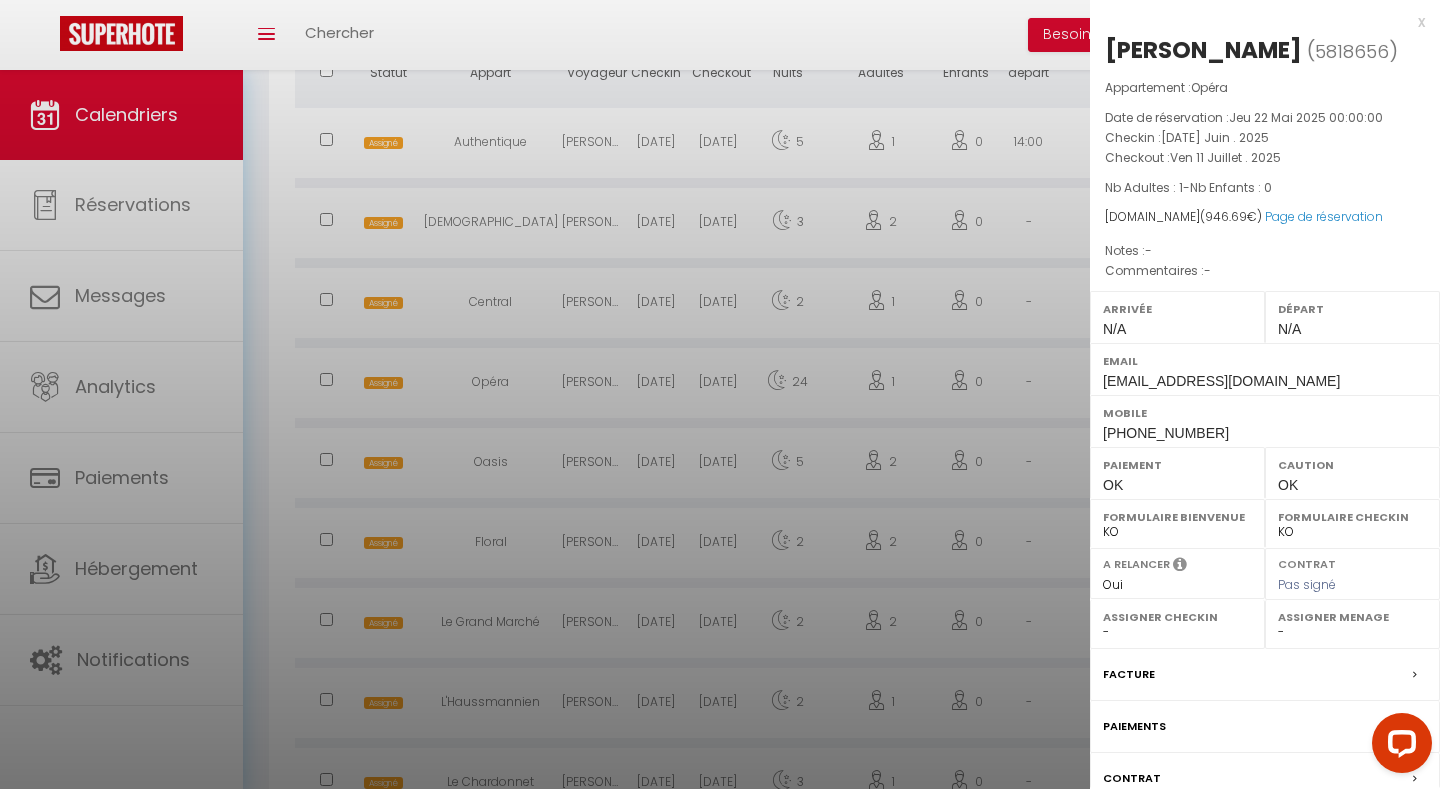select on "39202" 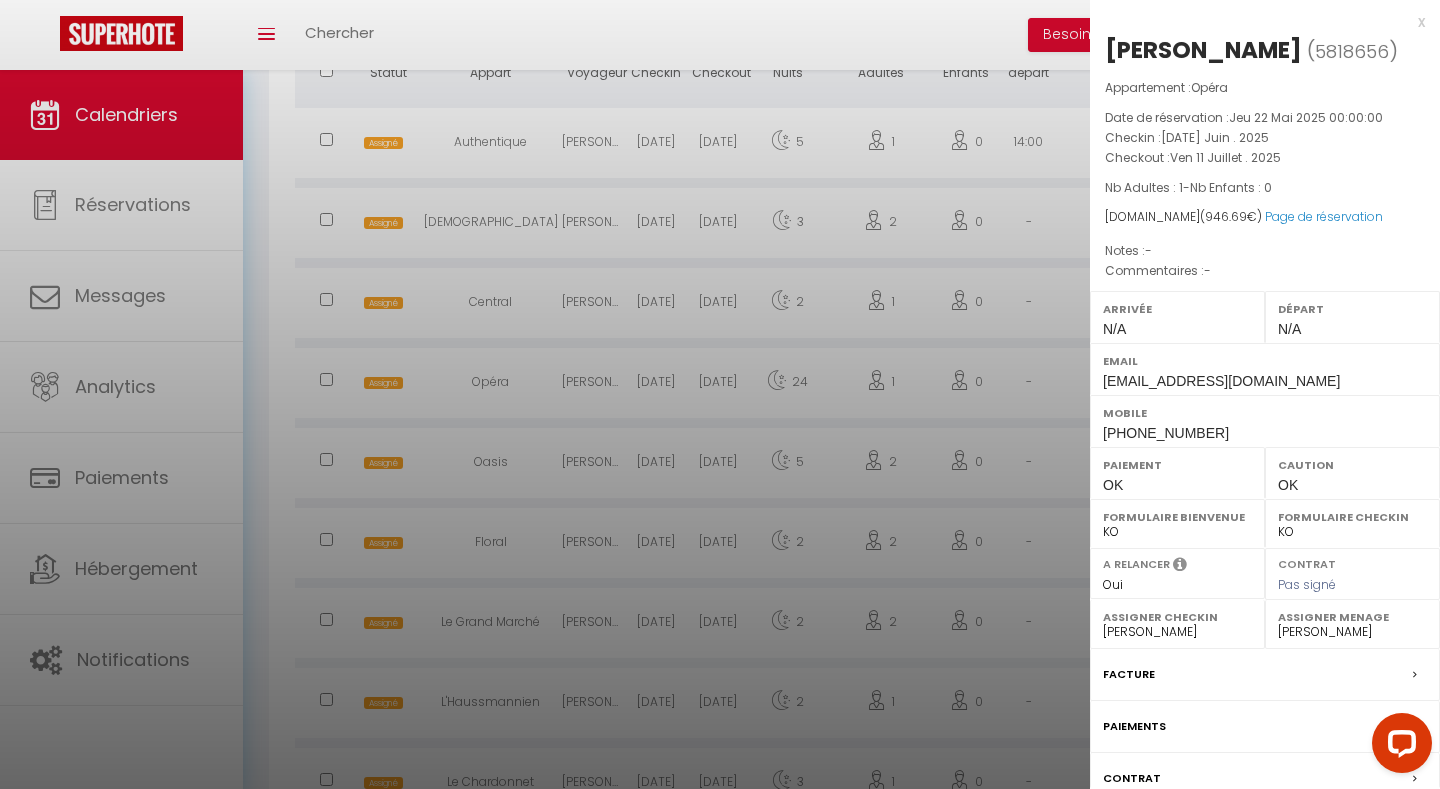 scroll, scrollTop: 146, scrollLeft: 0, axis: vertical 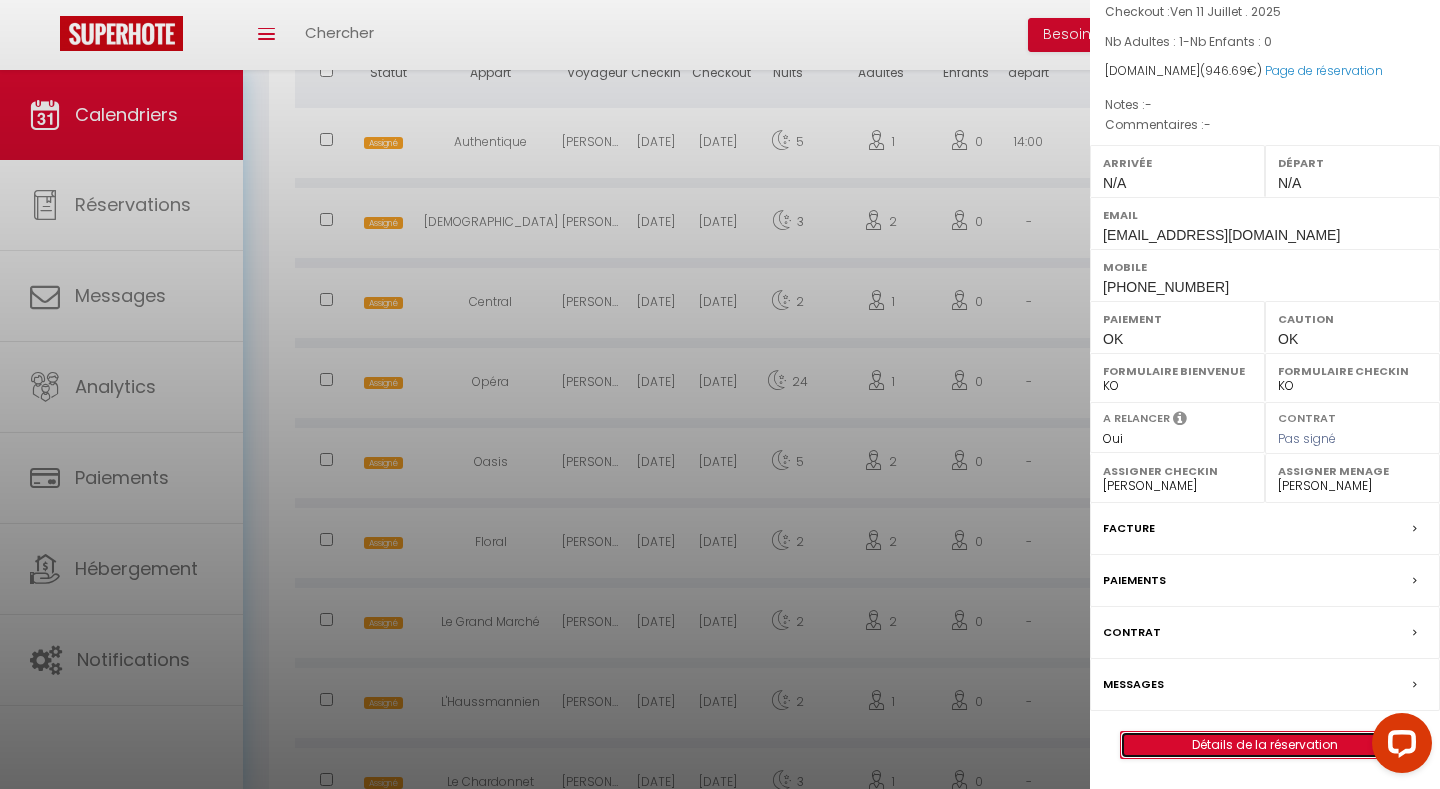 click on "Détails de la réservation" at bounding box center [1265, 745] 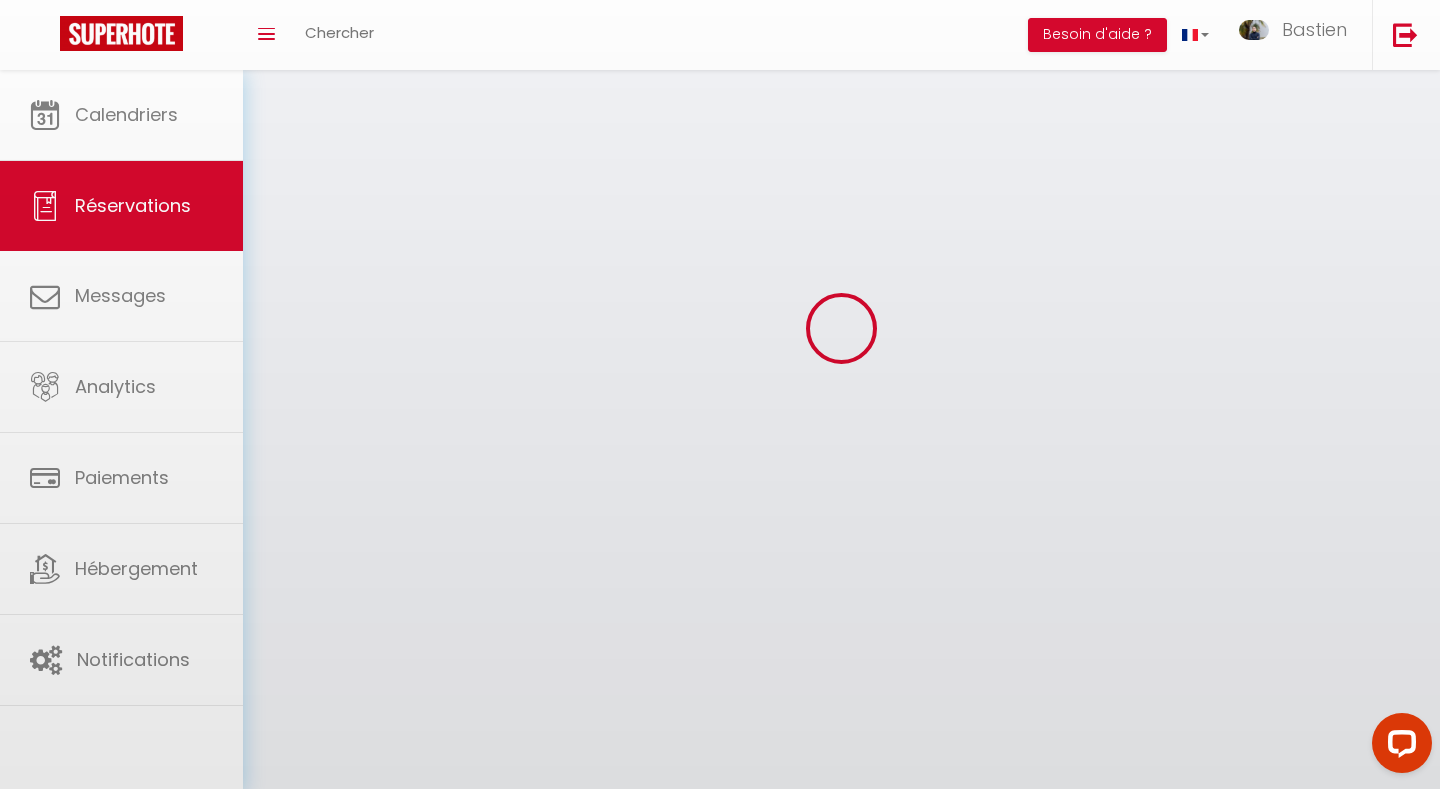 scroll, scrollTop: 0, scrollLeft: 0, axis: both 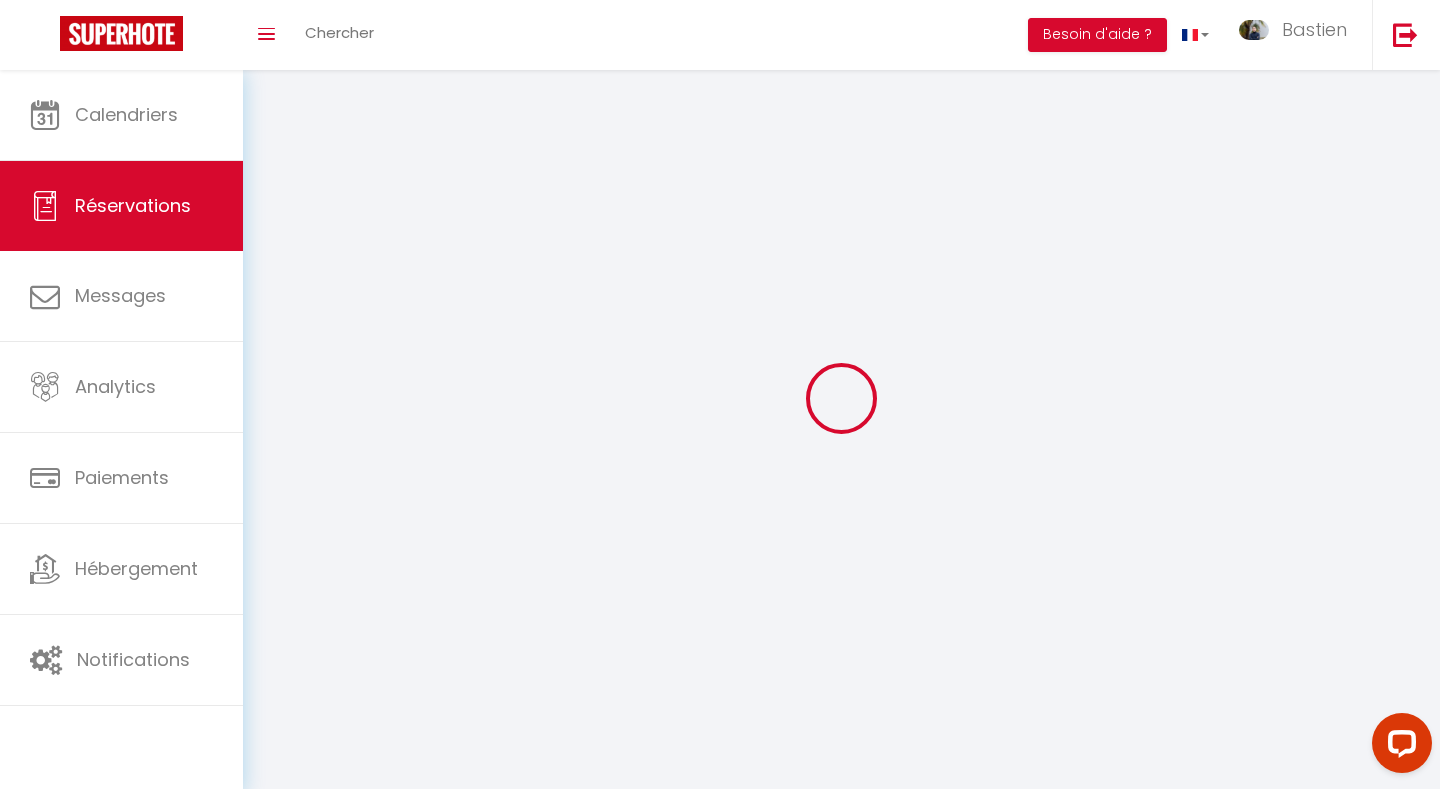 select 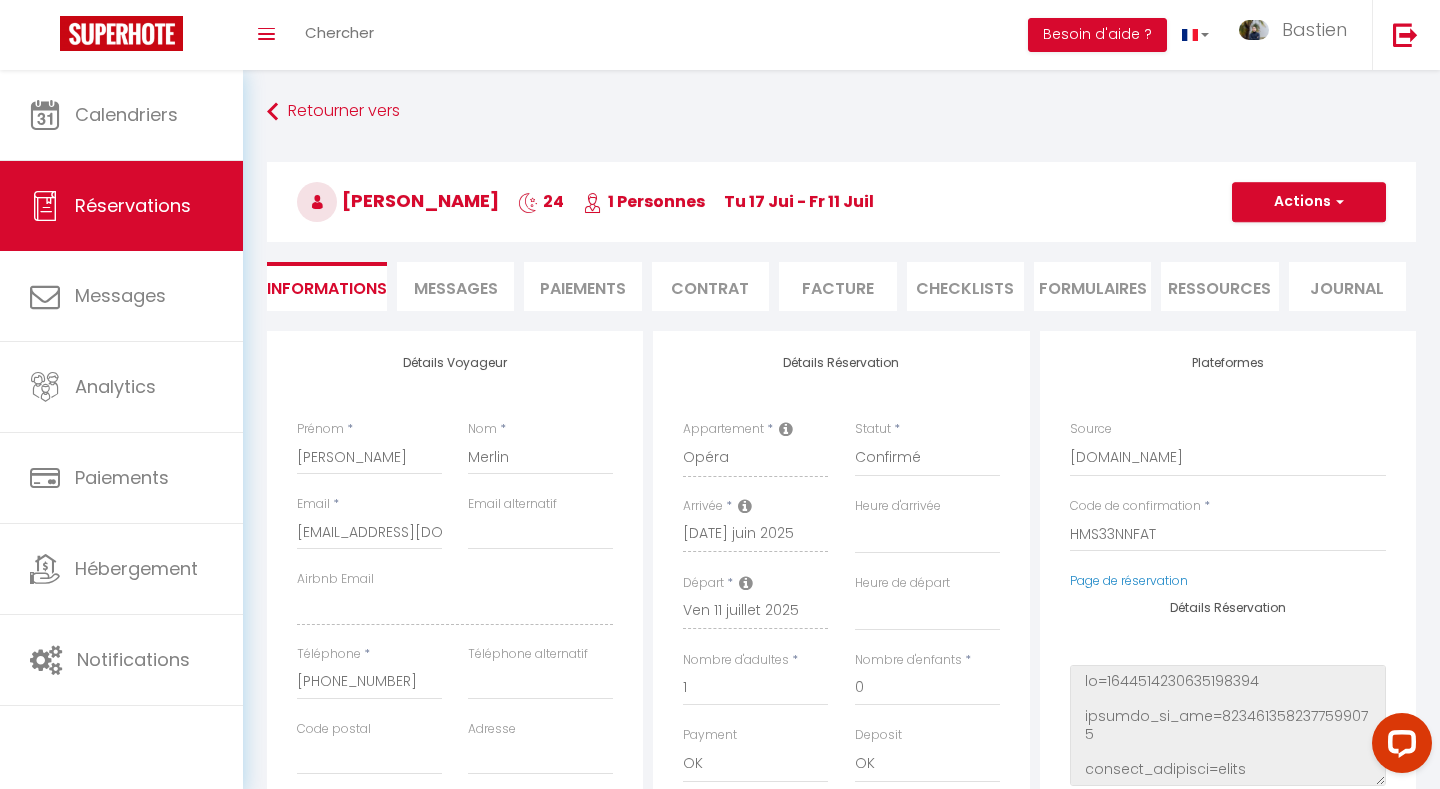 type on "32" 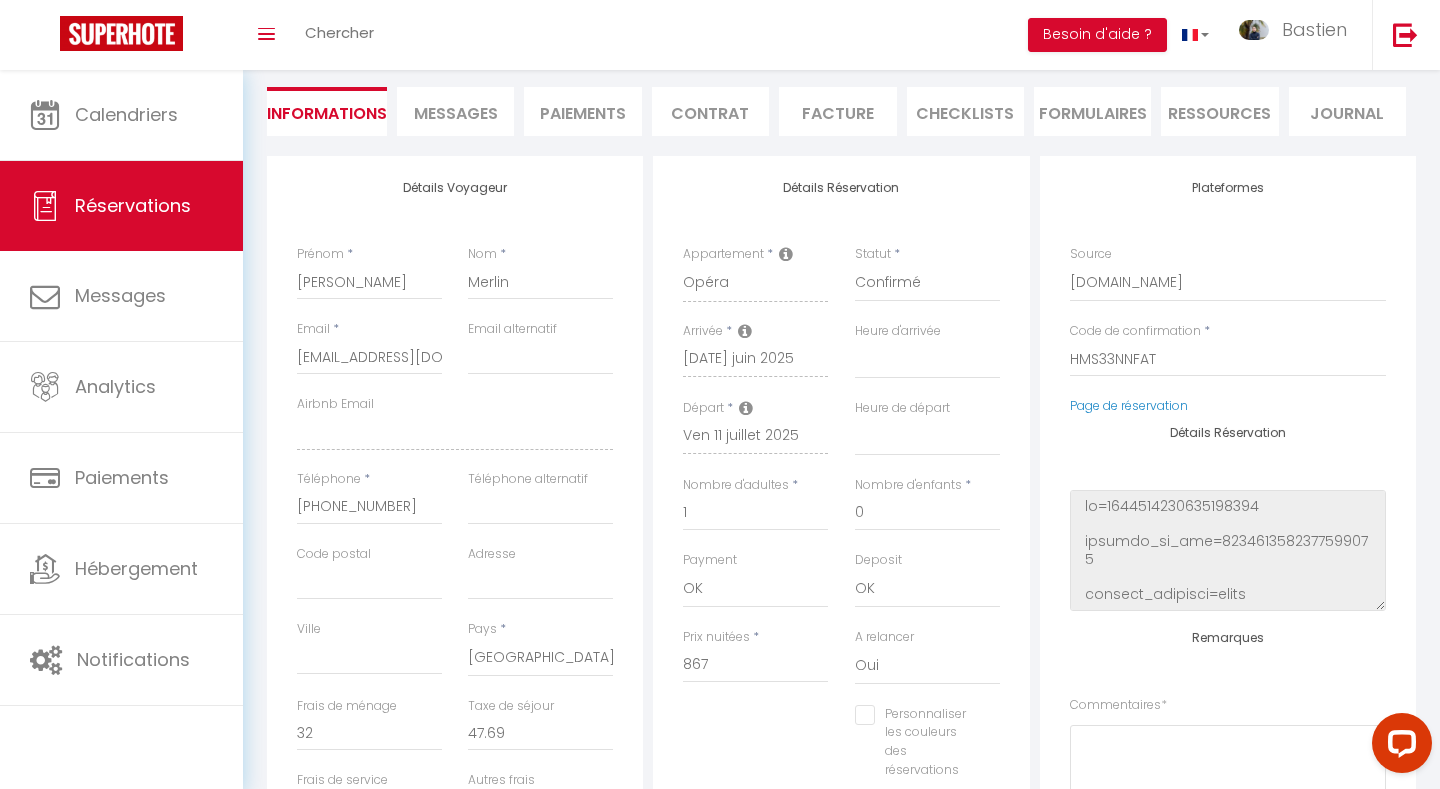 scroll, scrollTop: 190, scrollLeft: 0, axis: vertical 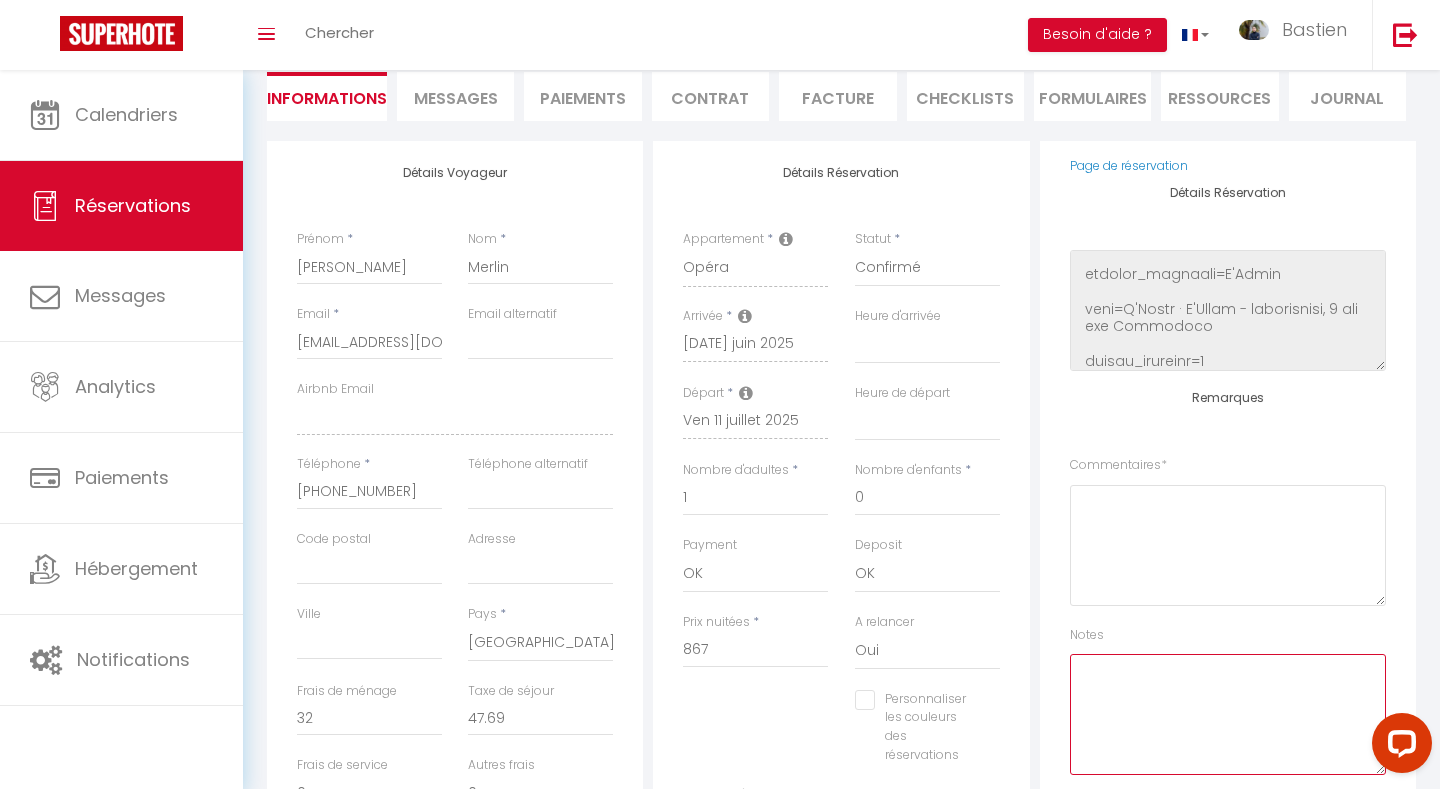click at bounding box center (1228, 714) 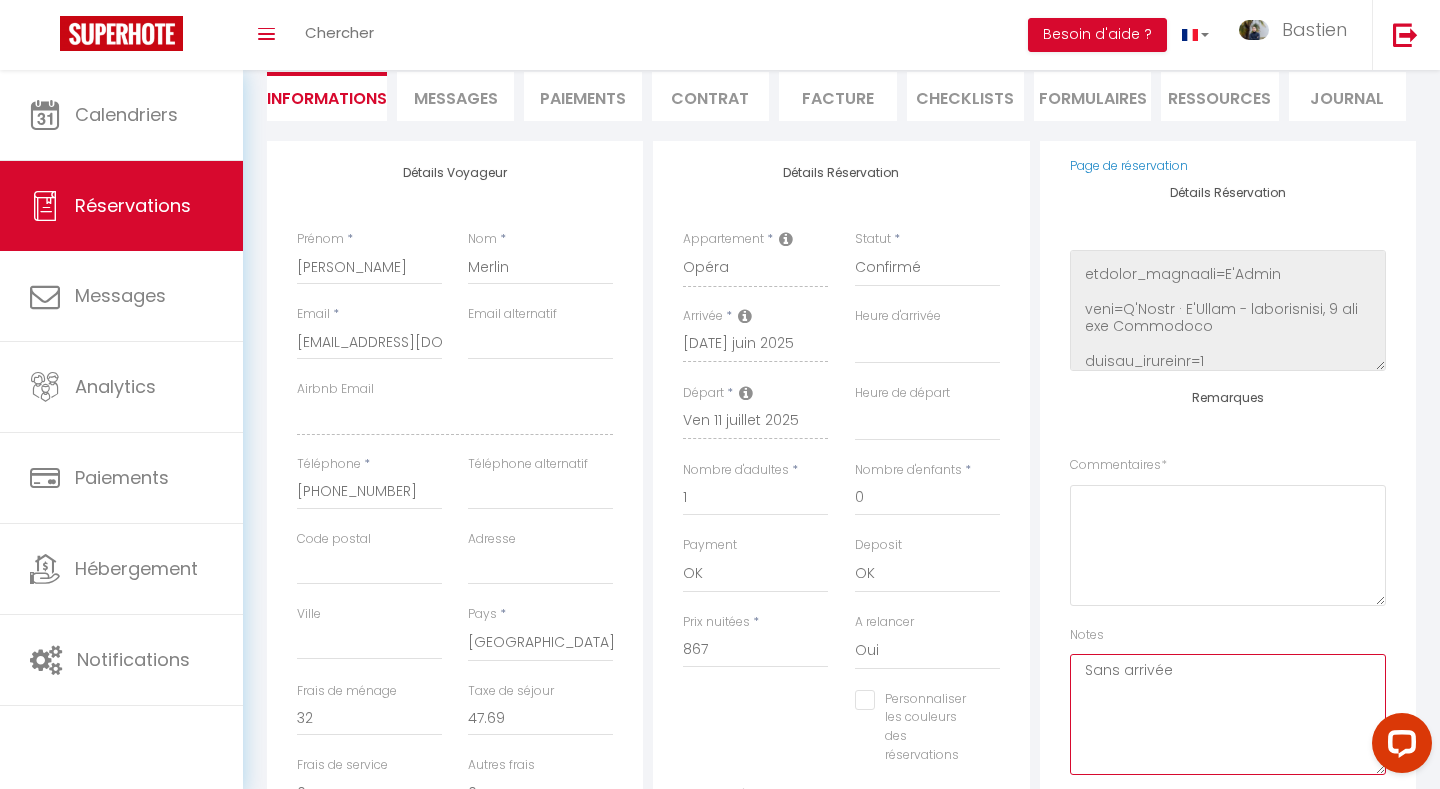 scroll, scrollTop: 0, scrollLeft: 0, axis: both 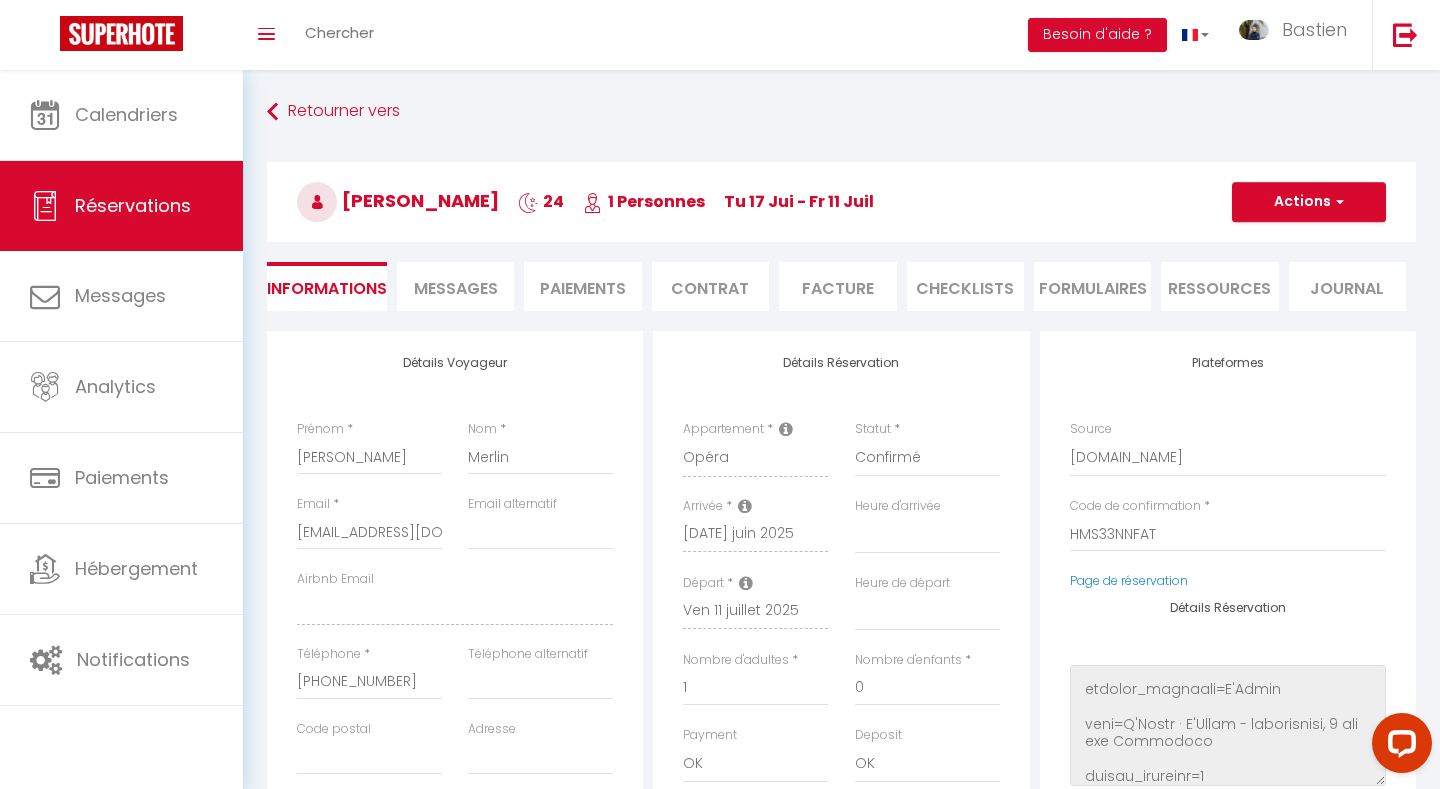 type on "Sans arrivée" 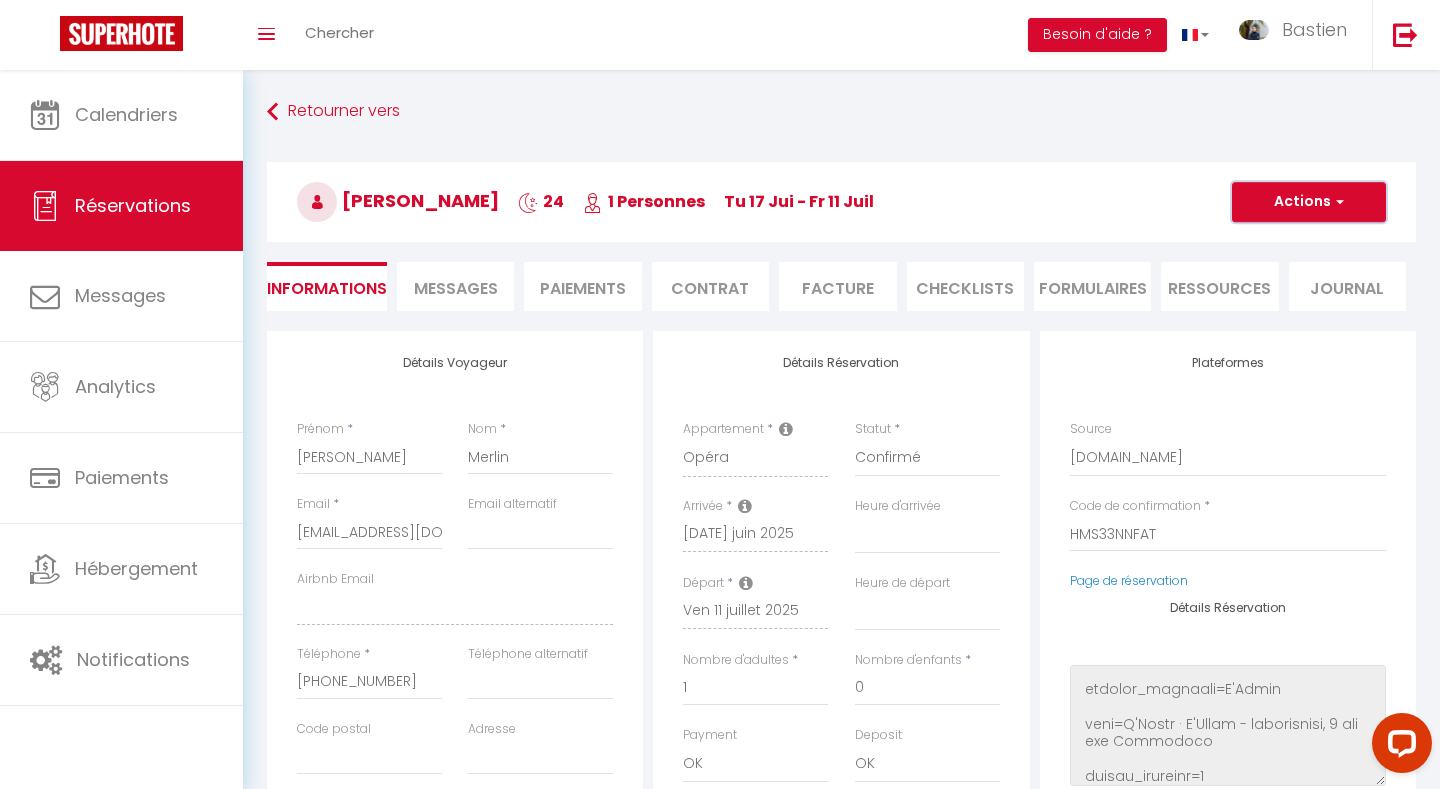 click on "Actions" at bounding box center [1309, 202] 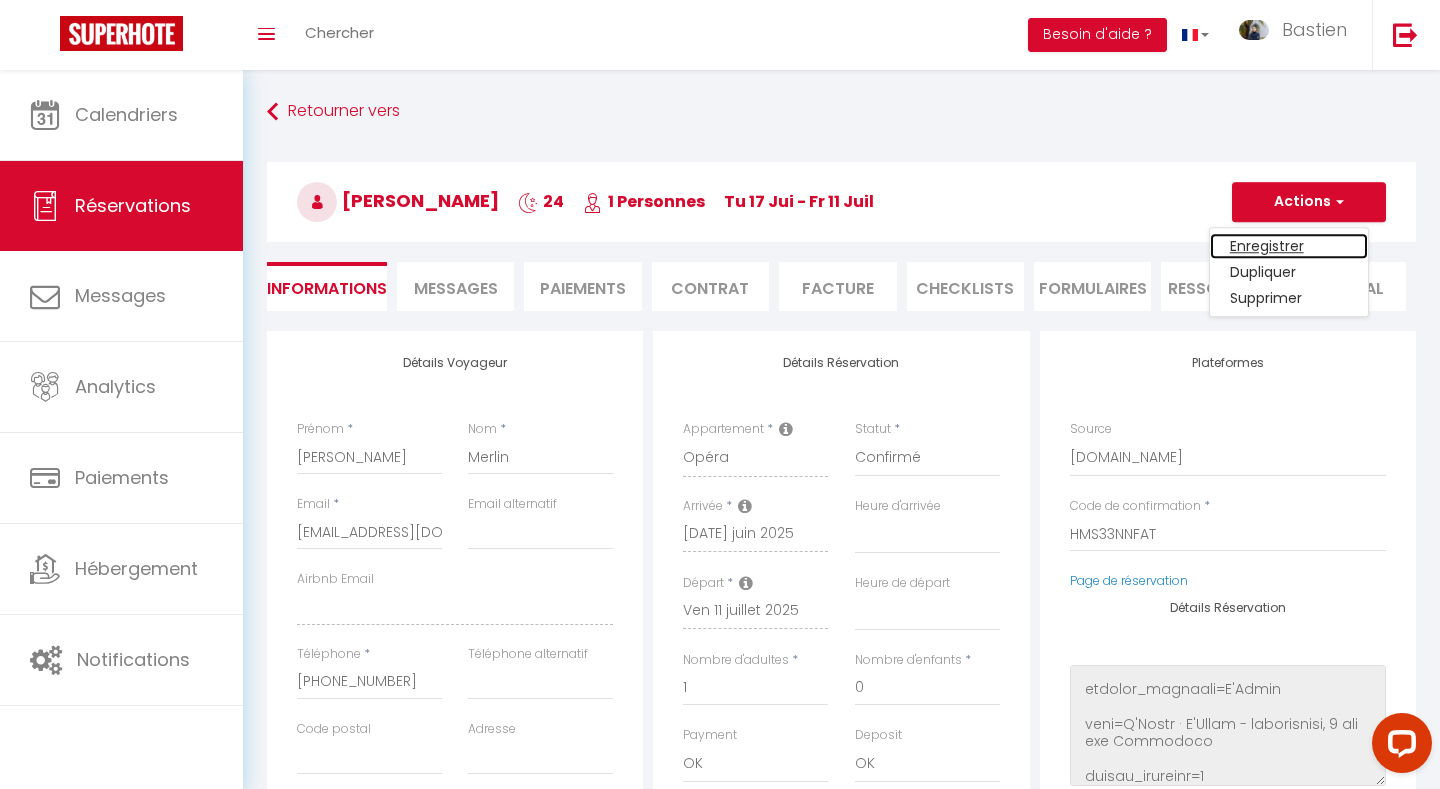 click on "Enregistrer" at bounding box center (1289, 246) 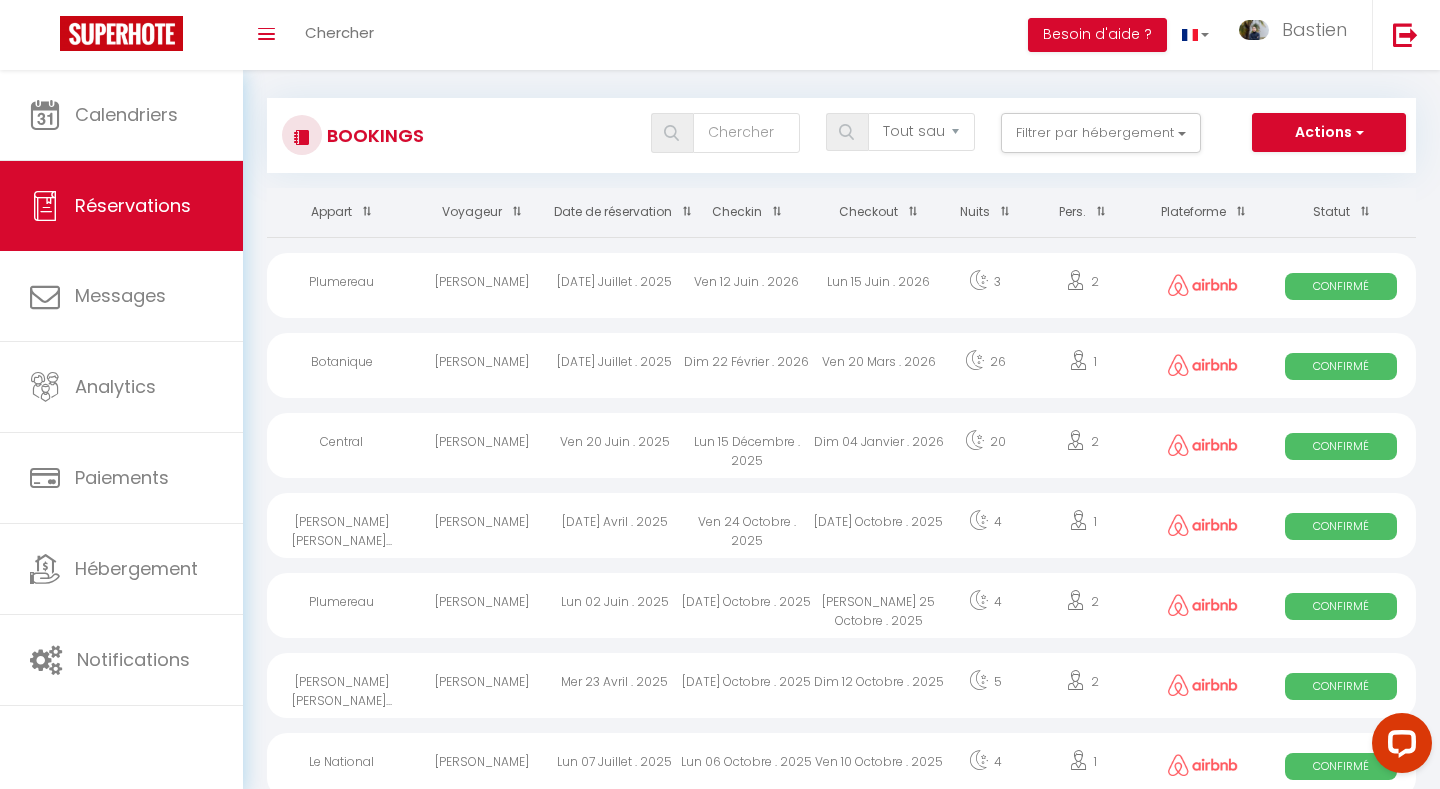 scroll, scrollTop: 0, scrollLeft: 0, axis: both 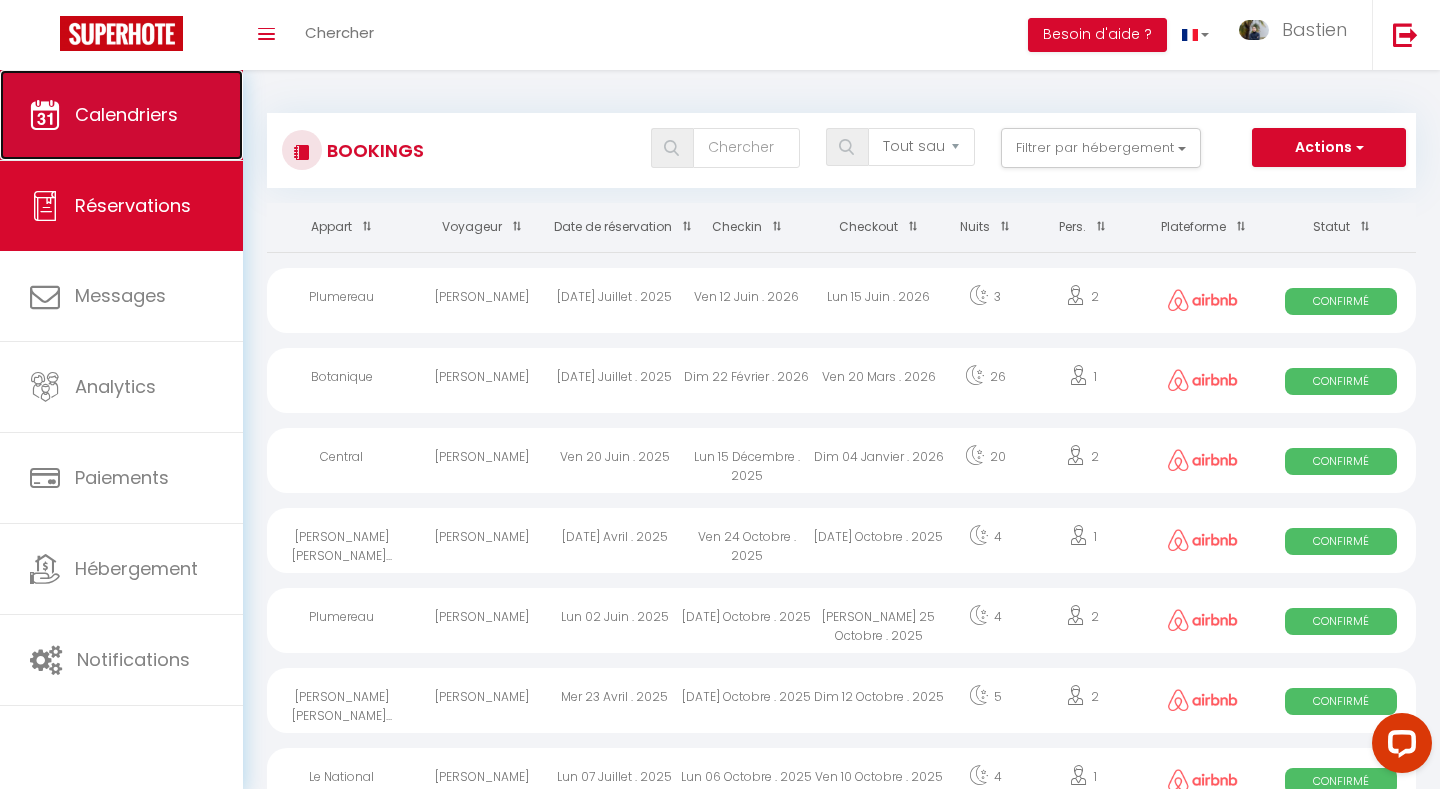 click on "Calendriers" at bounding box center [126, 114] 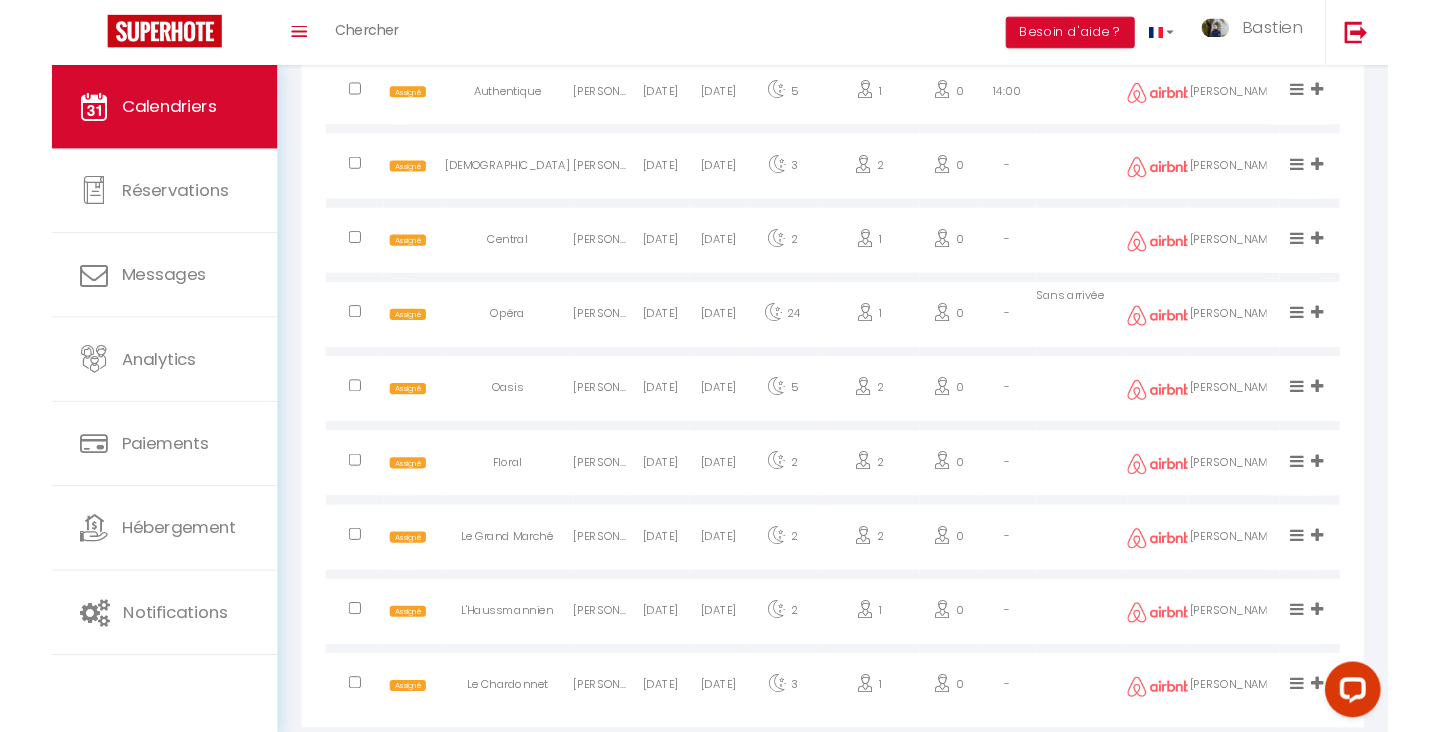 scroll, scrollTop: 1227, scrollLeft: 0, axis: vertical 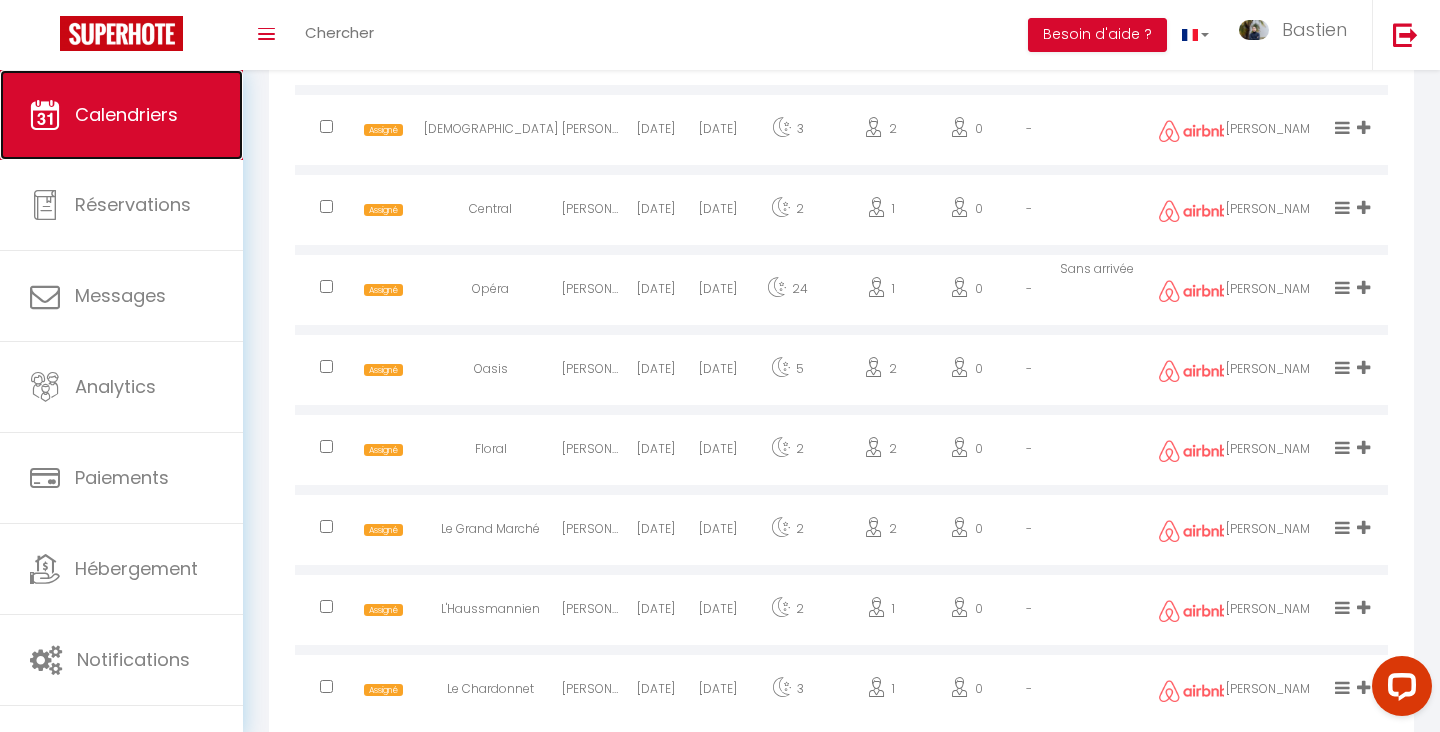 click on "Calendriers" at bounding box center (121, 115) 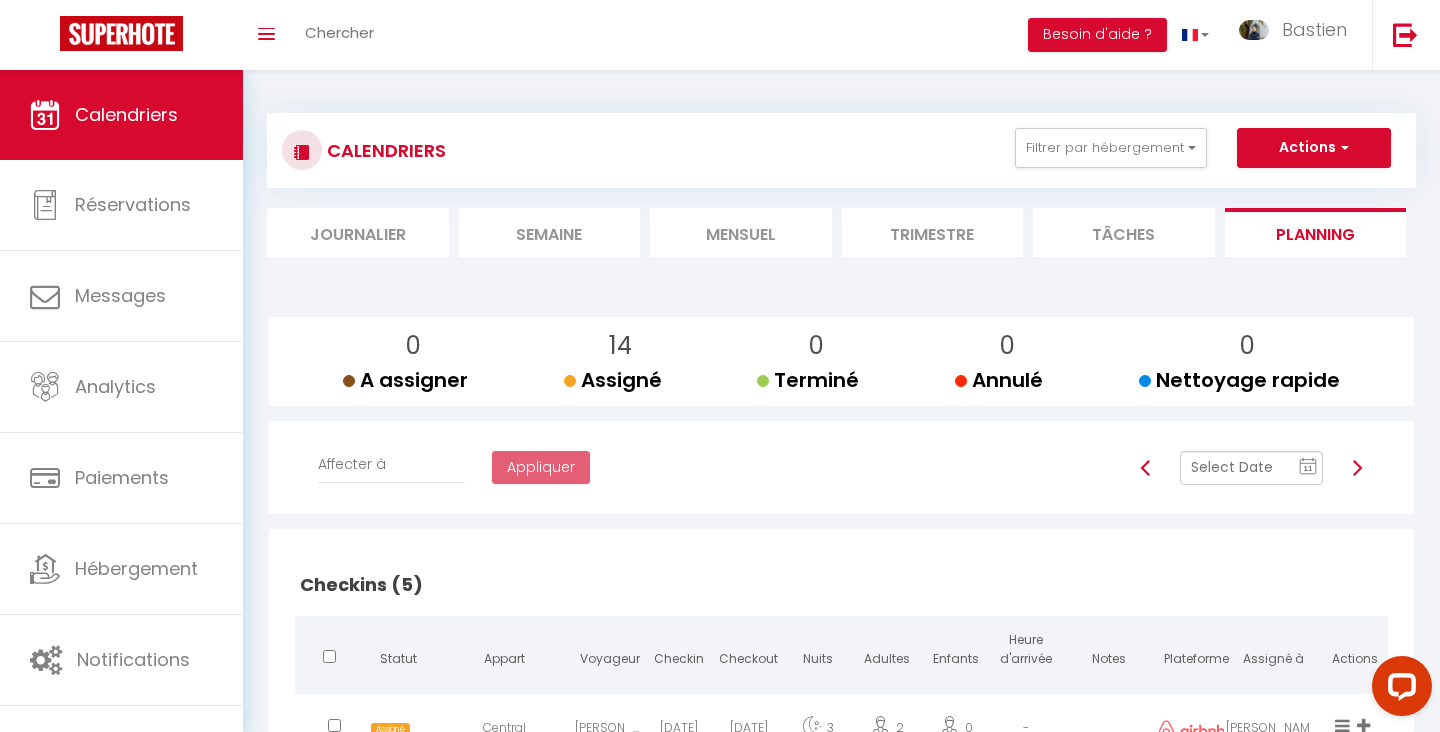 click at bounding box center (1251, 468) 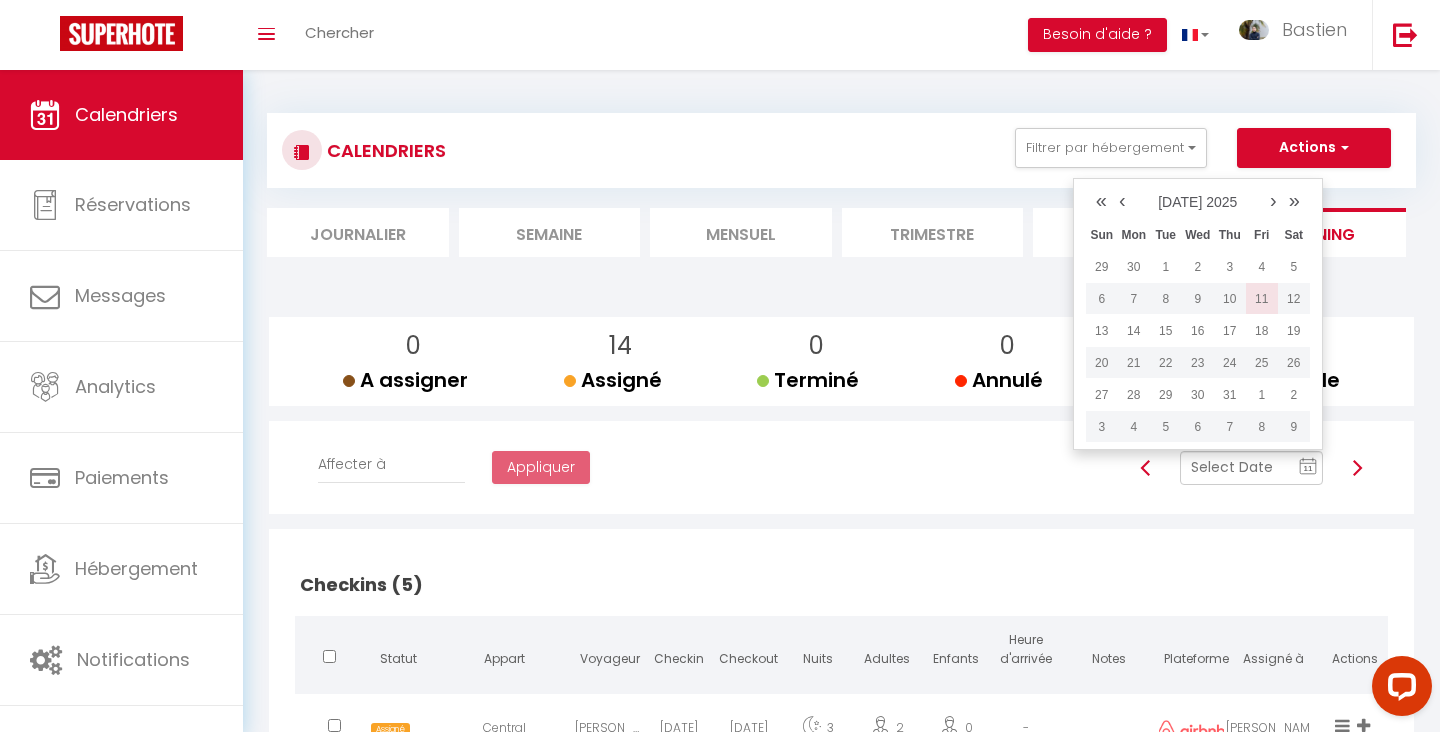 click on "11" at bounding box center [1262, 299] 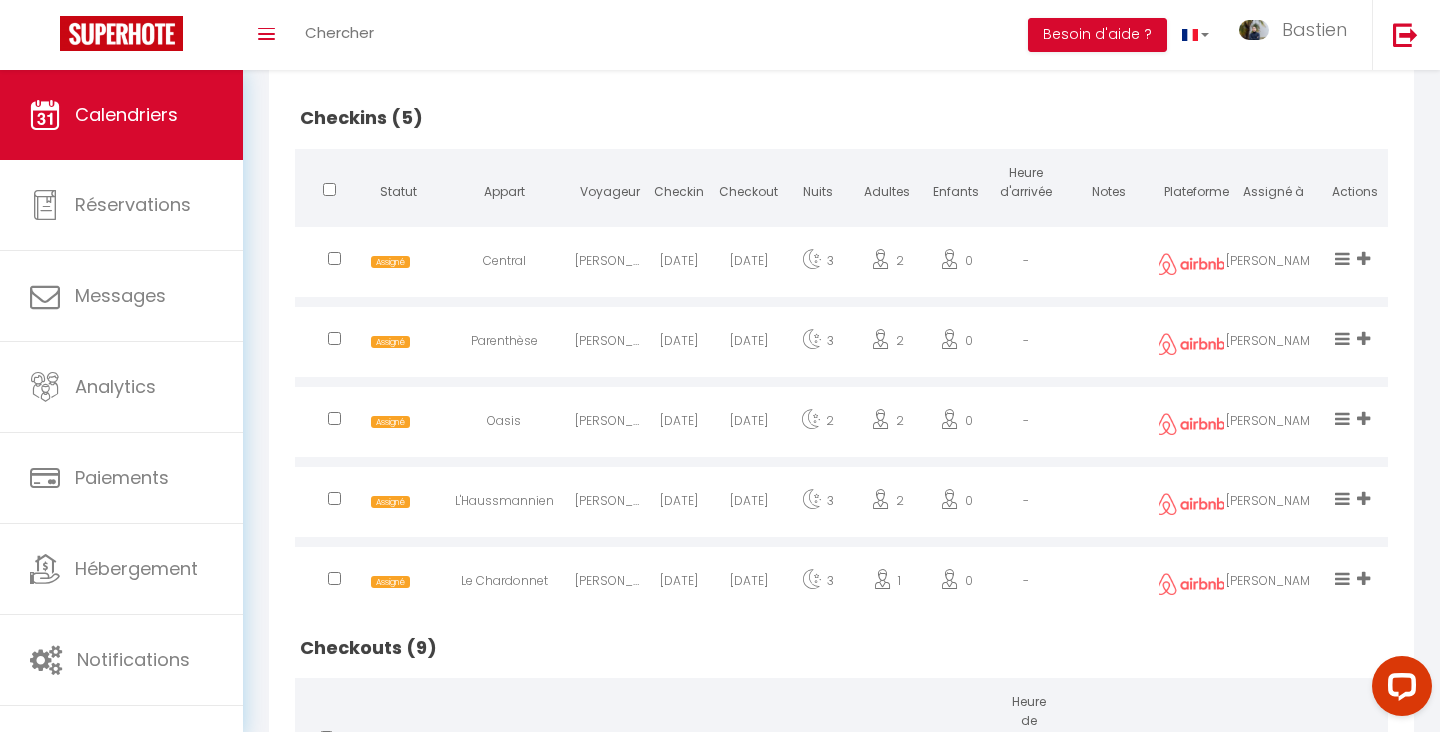 scroll, scrollTop: 474, scrollLeft: 0, axis: vertical 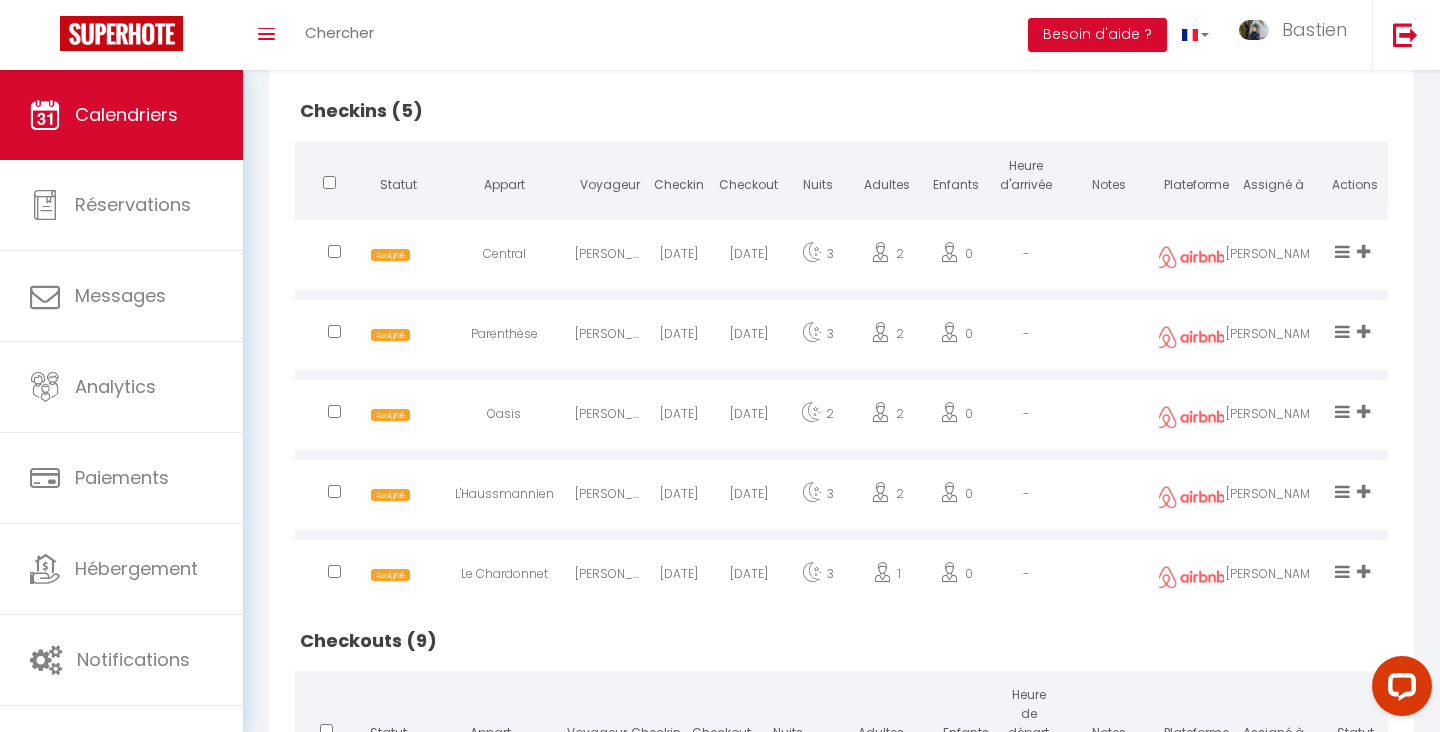 click on "1" at bounding box center (886, 577) 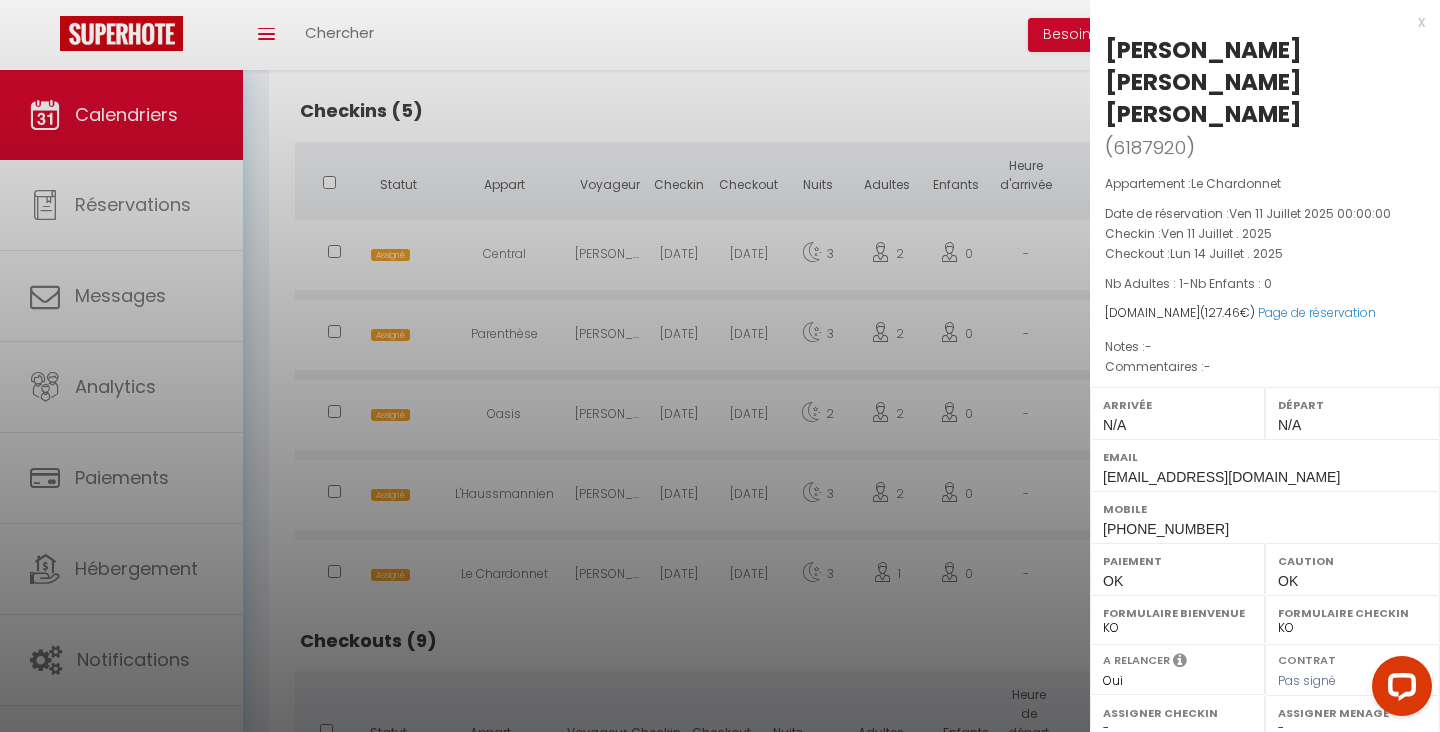 select on "39202" 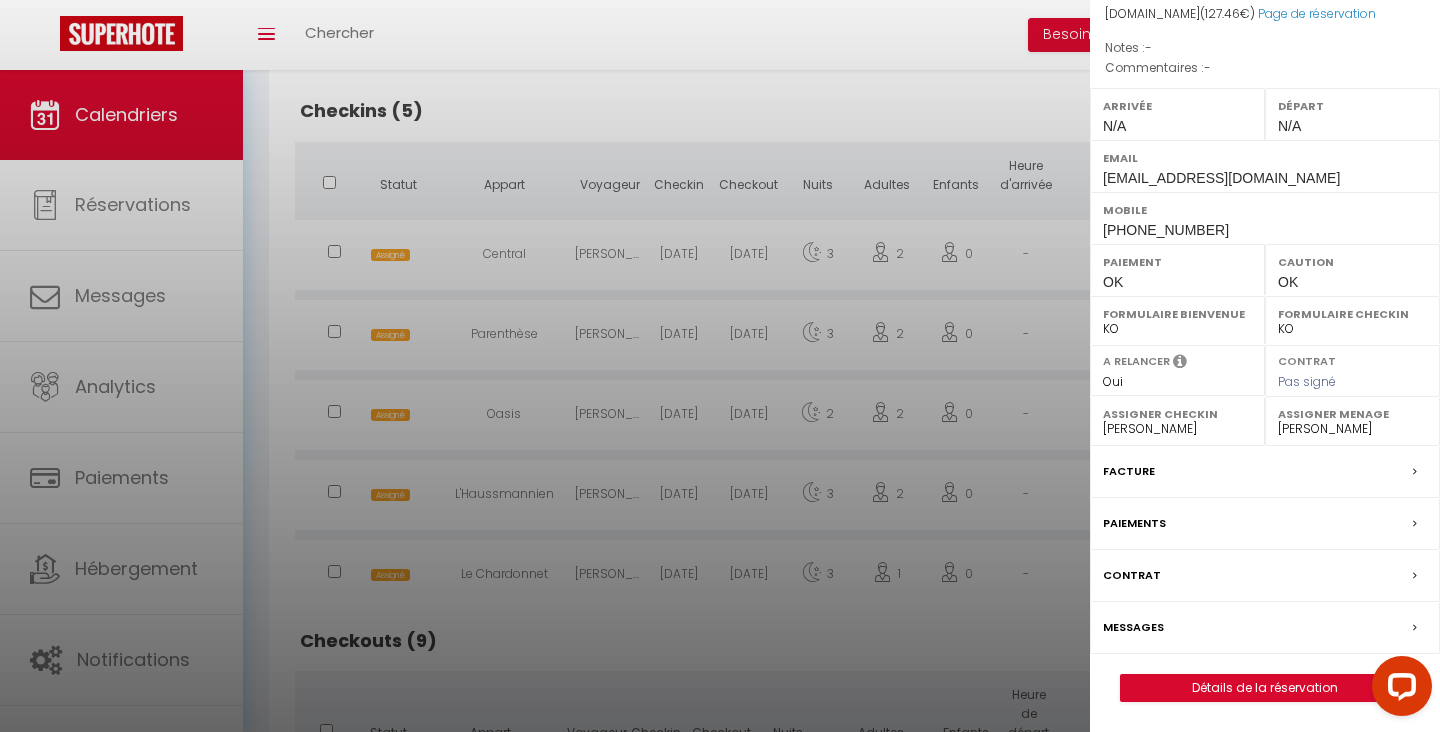 scroll, scrollTop: 298, scrollLeft: 0, axis: vertical 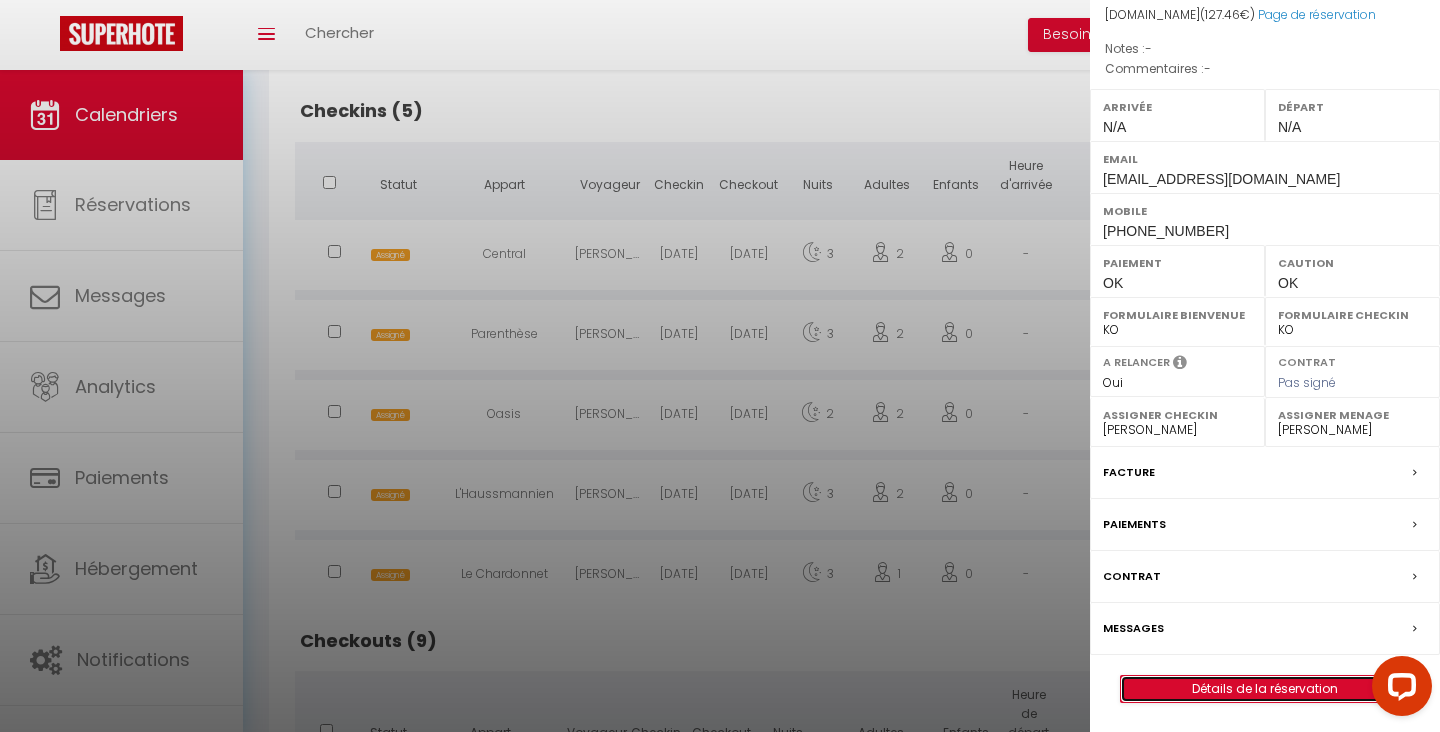 click on "Détails de la réservation" at bounding box center [1265, 689] 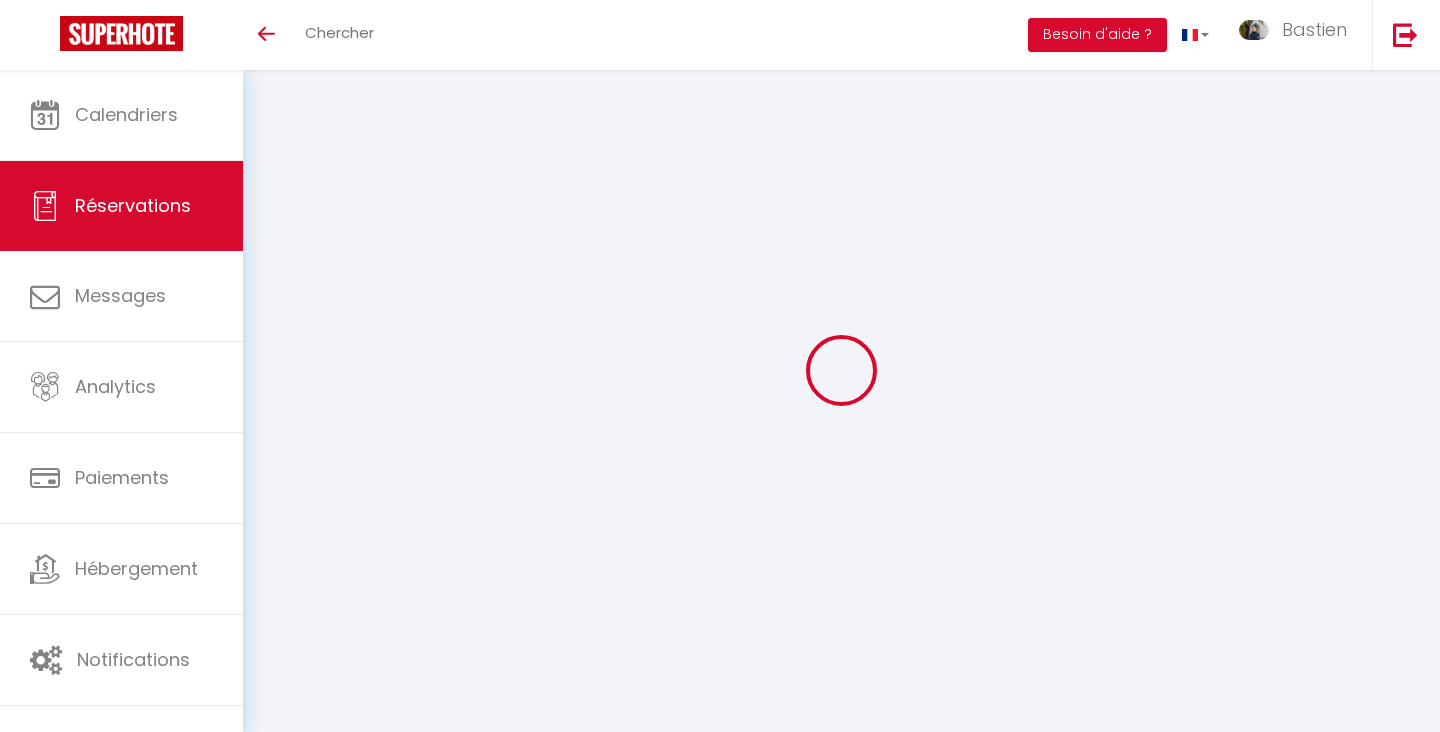 select 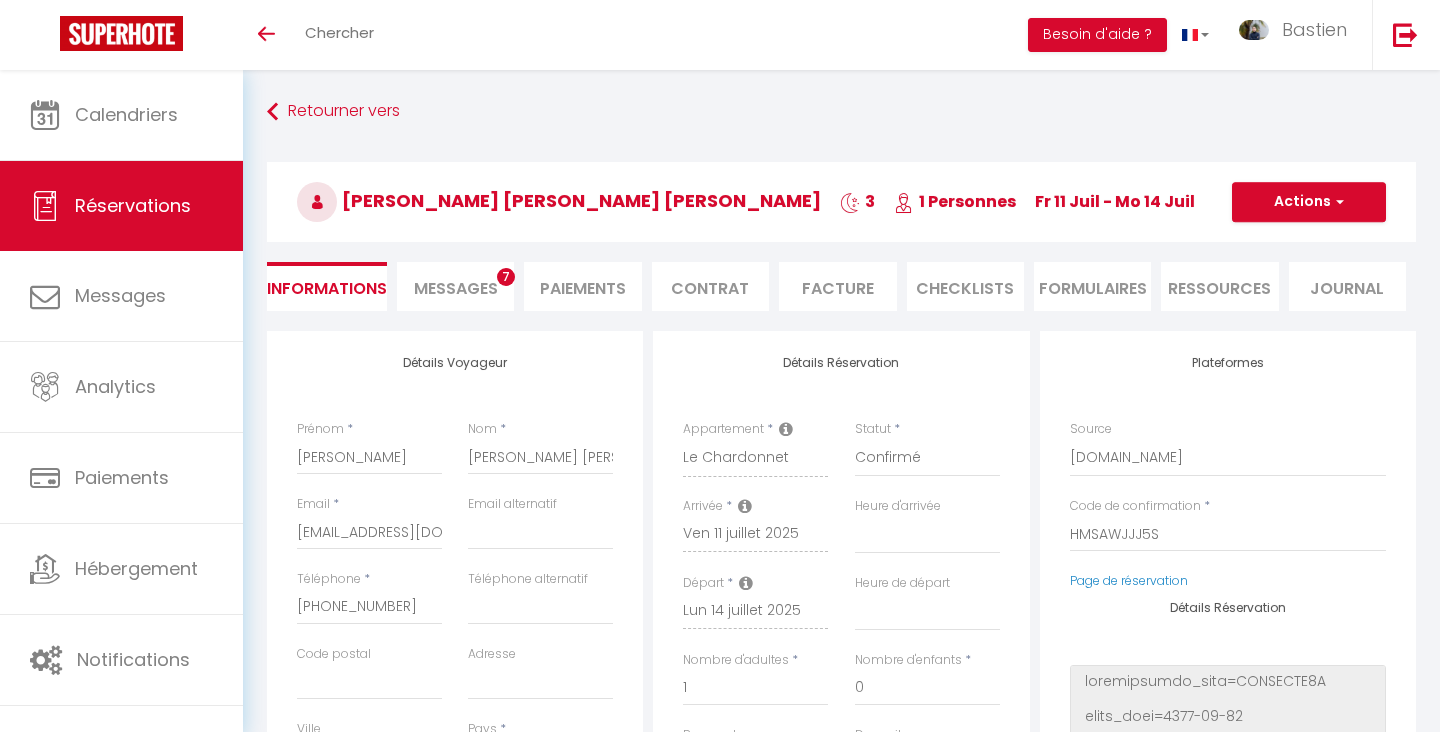 type on "27" 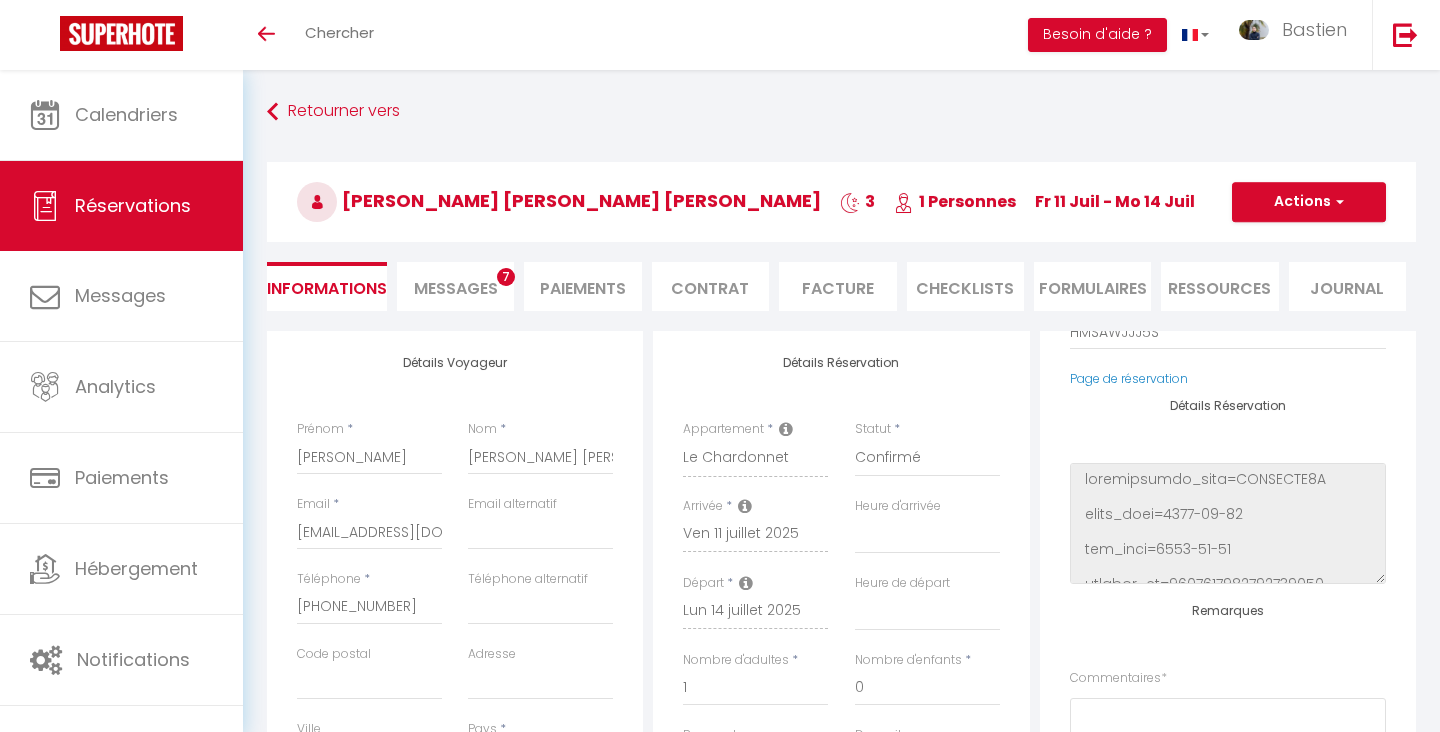 scroll, scrollTop: 197, scrollLeft: 0, axis: vertical 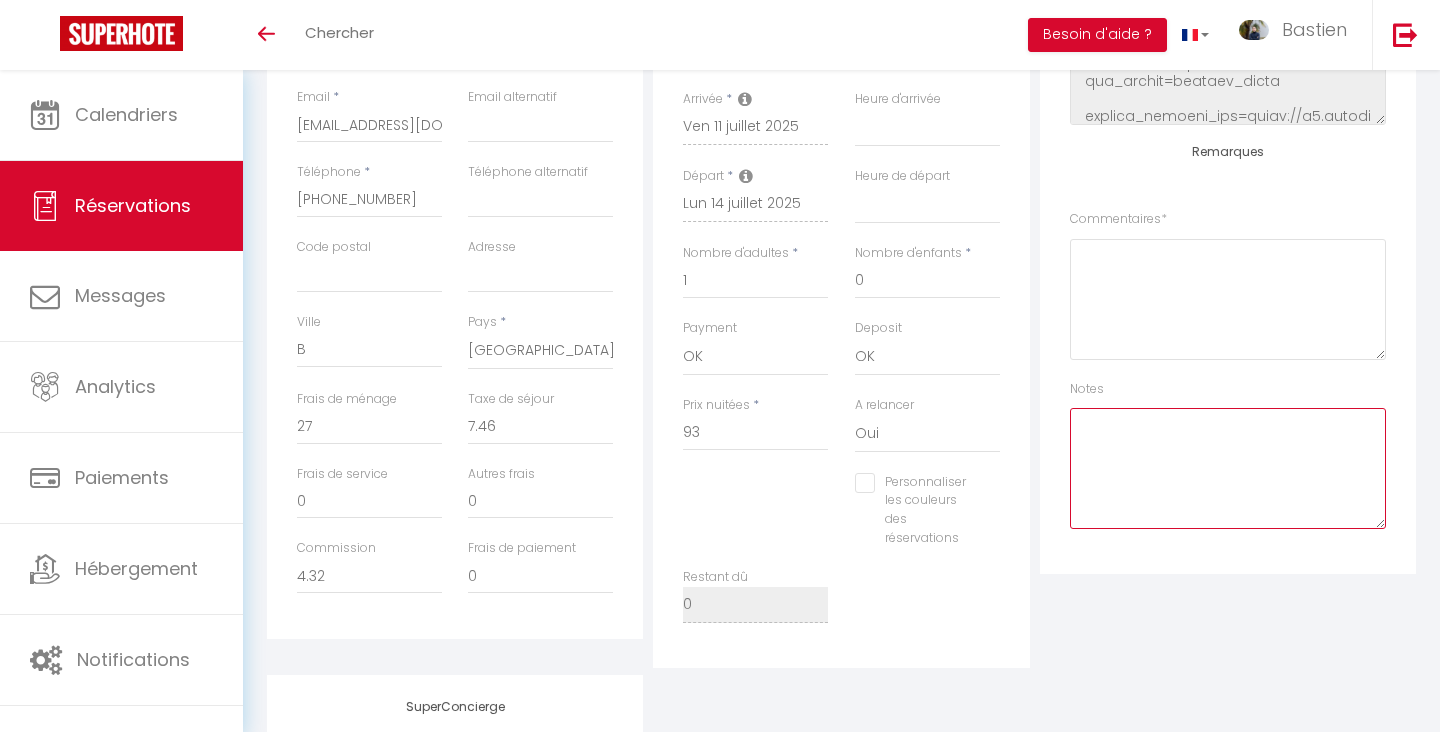 click at bounding box center [1228, 468] 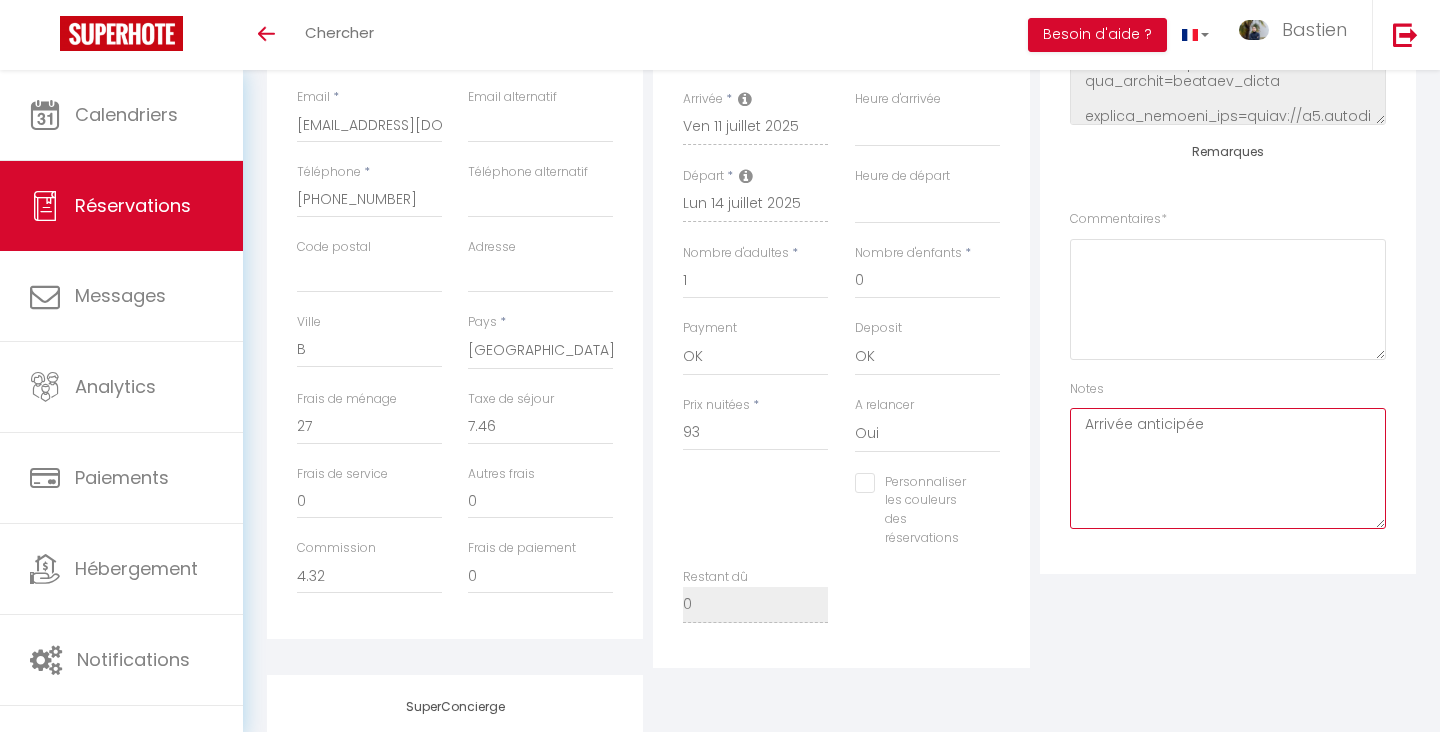 scroll, scrollTop: 0, scrollLeft: 0, axis: both 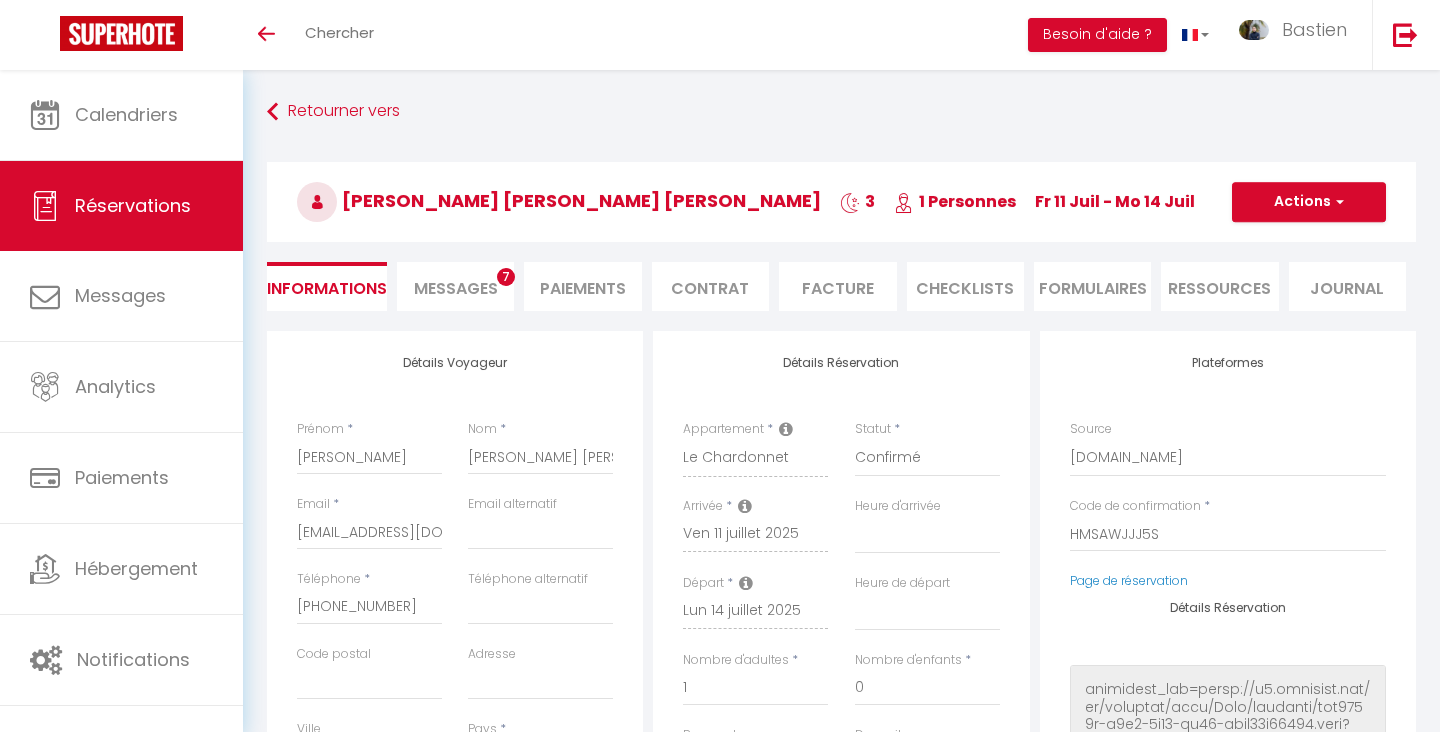 type on "Arrivée anticipée" 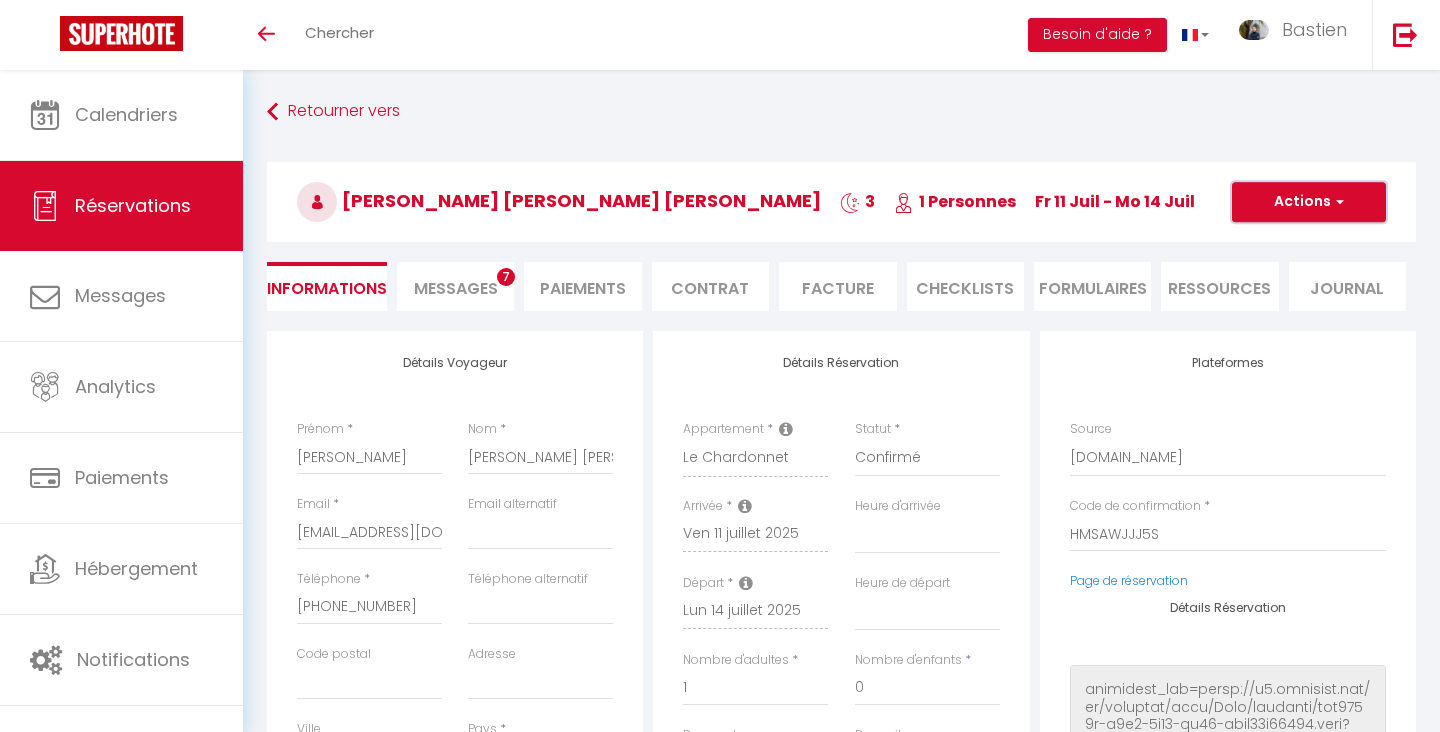 click on "Actions" at bounding box center [1309, 202] 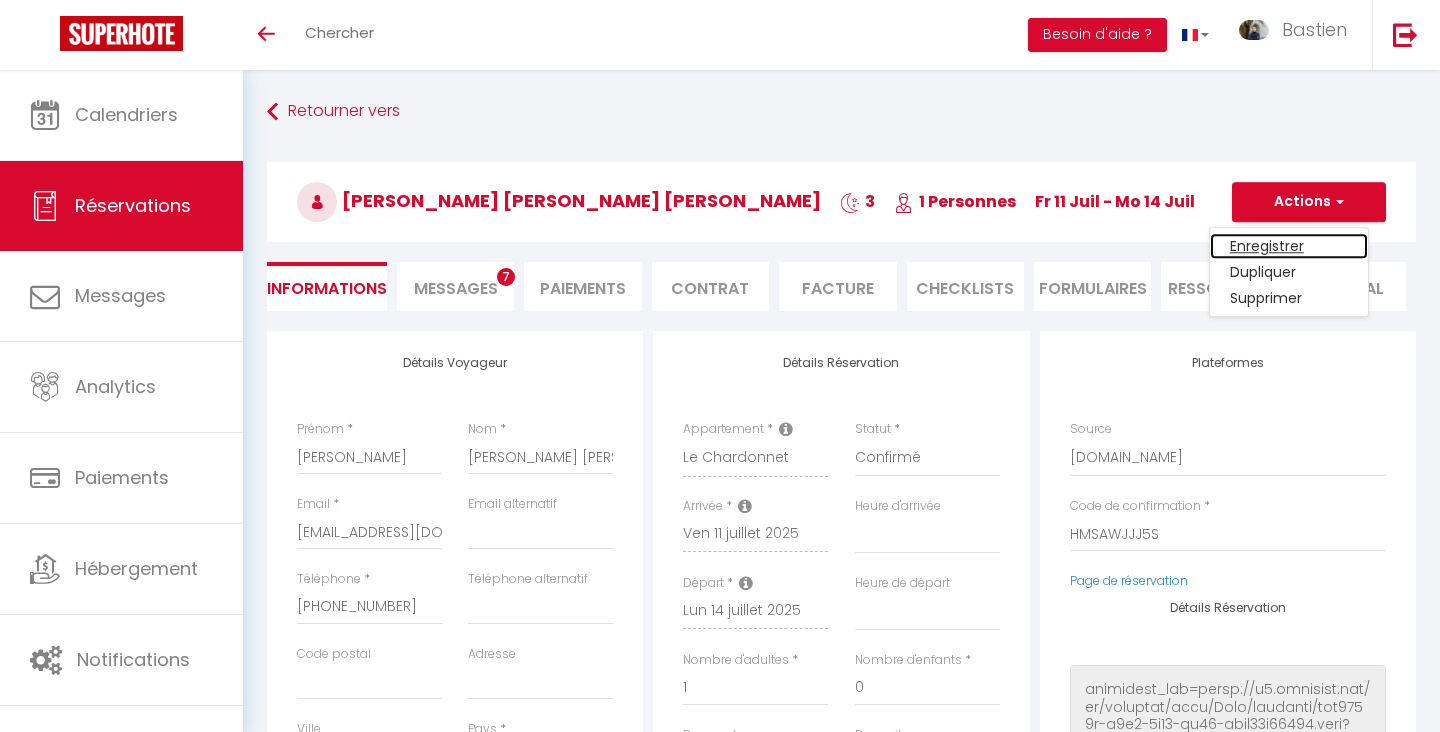 click on "Enregistrer" at bounding box center (1289, 246) 